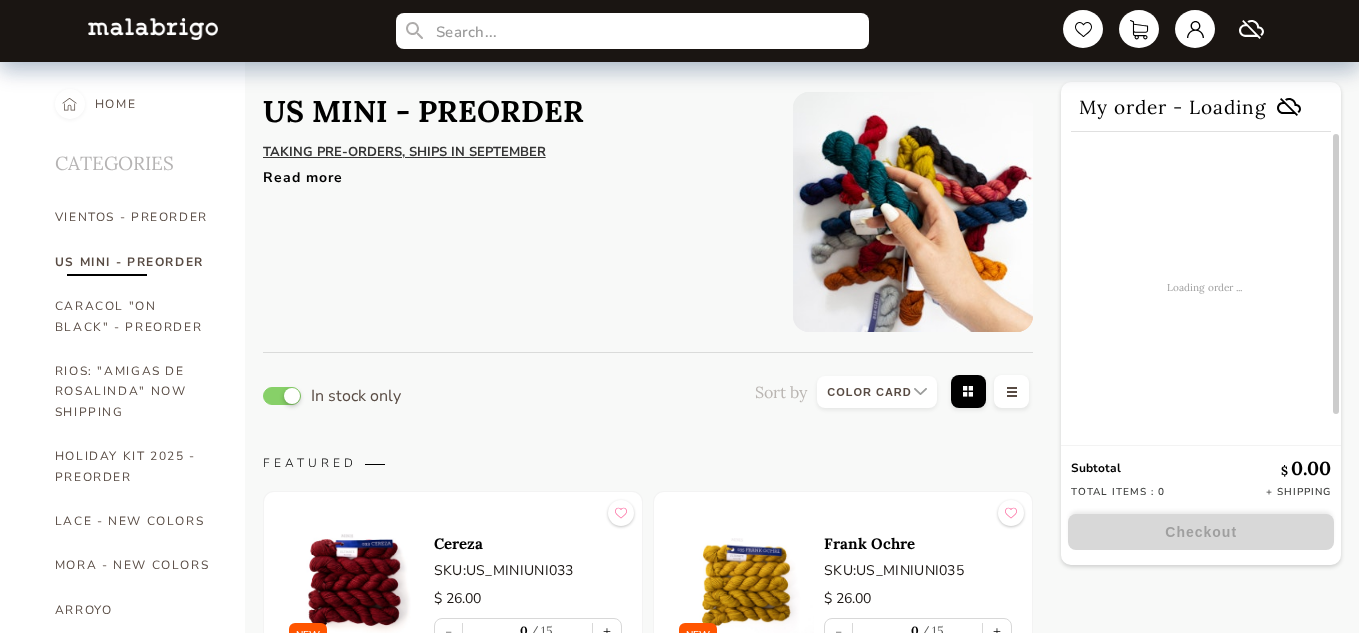 select on "INDEX" 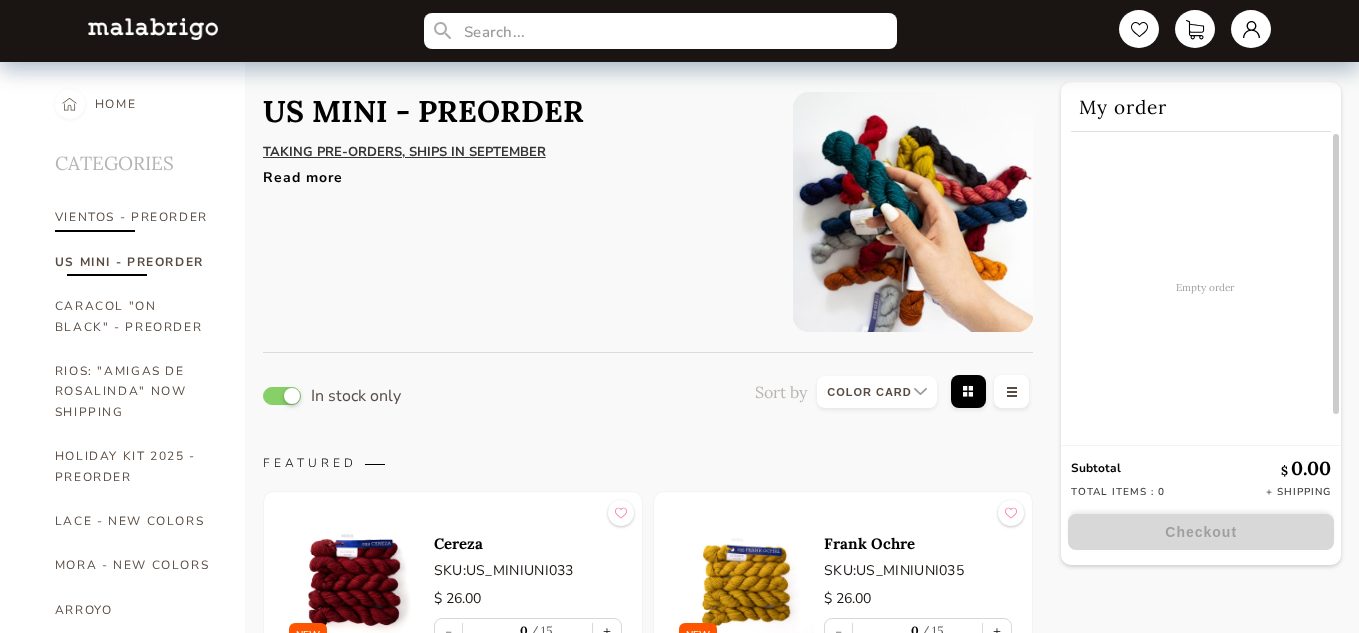 click on "VIENTOS - PREORDER" at bounding box center (135, 217) 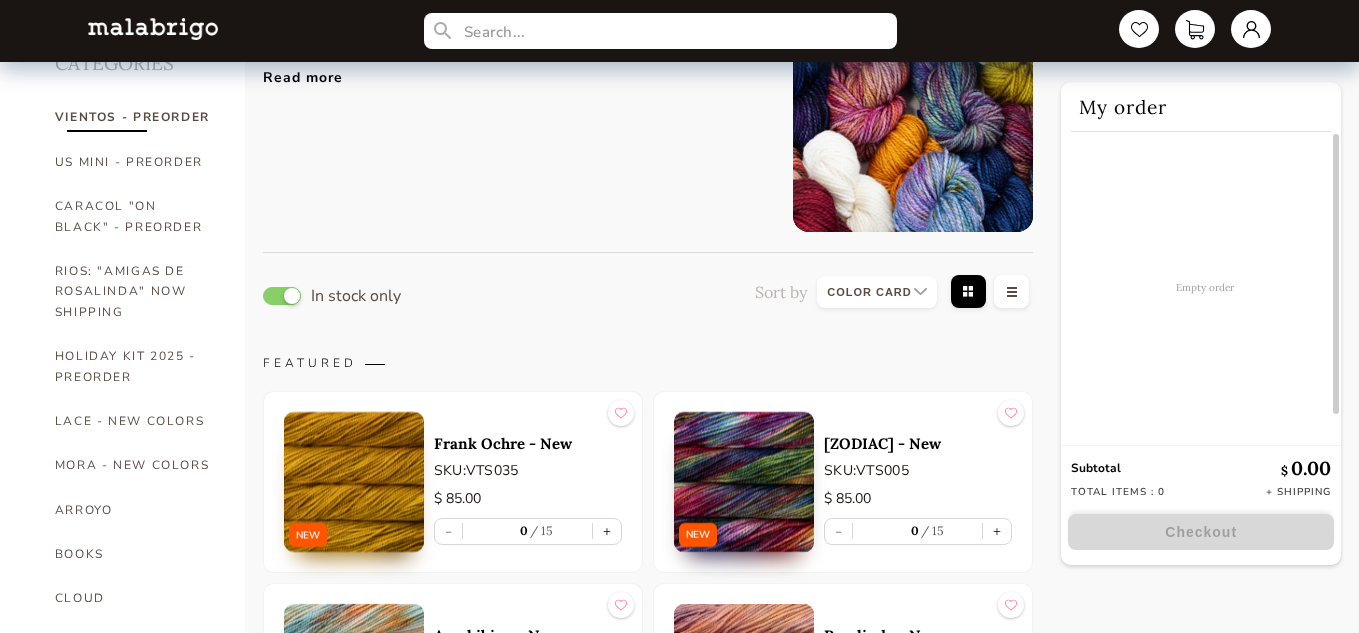 scroll, scrollTop: 0, scrollLeft: 0, axis: both 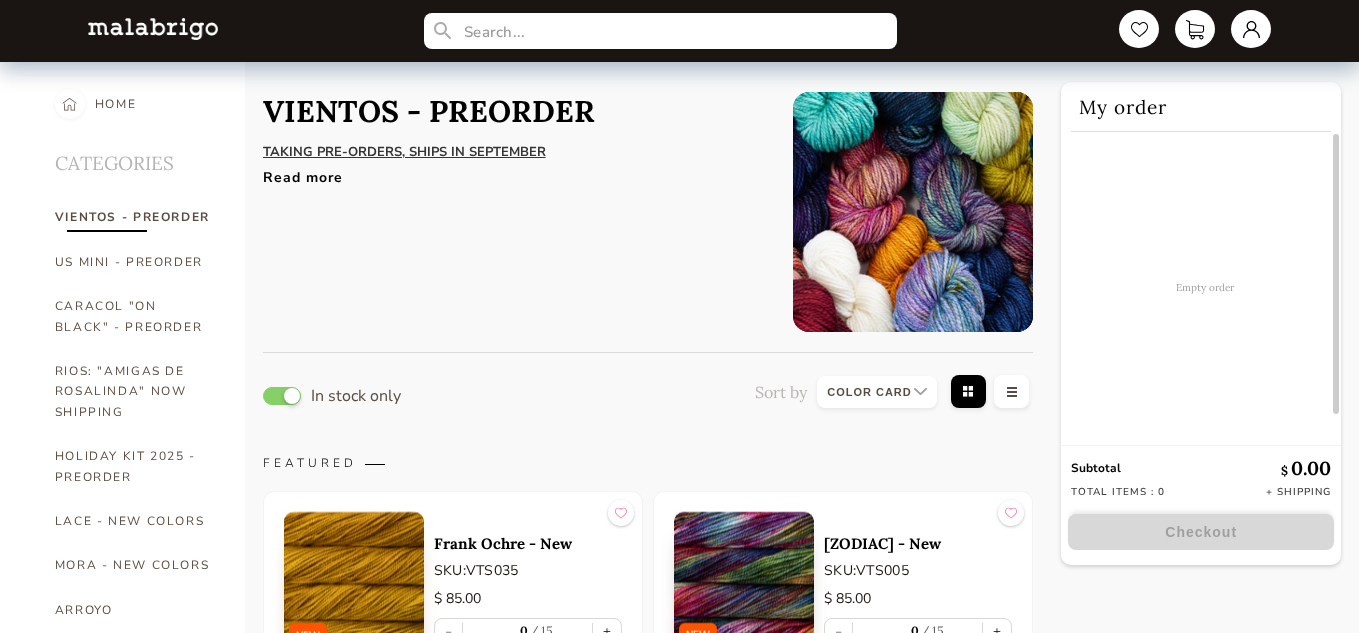 click on "Read more" at bounding box center [513, 172] 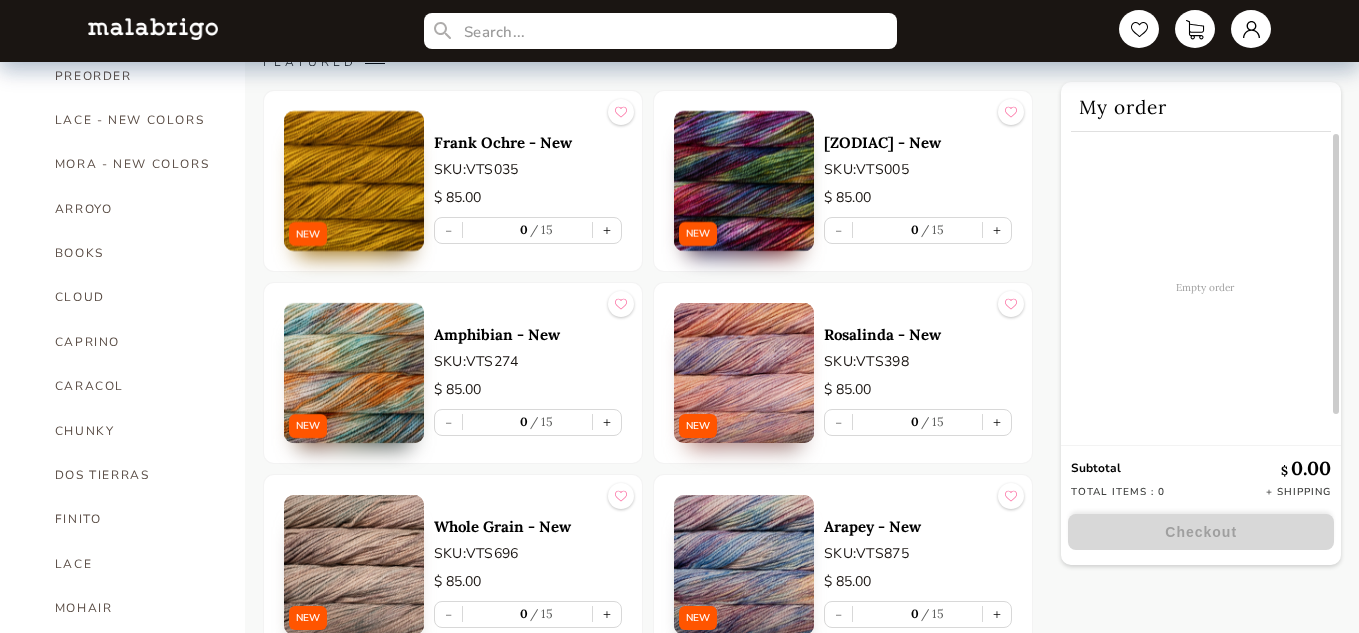 scroll, scrollTop: 405, scrollLeft: 0, axis: vertical 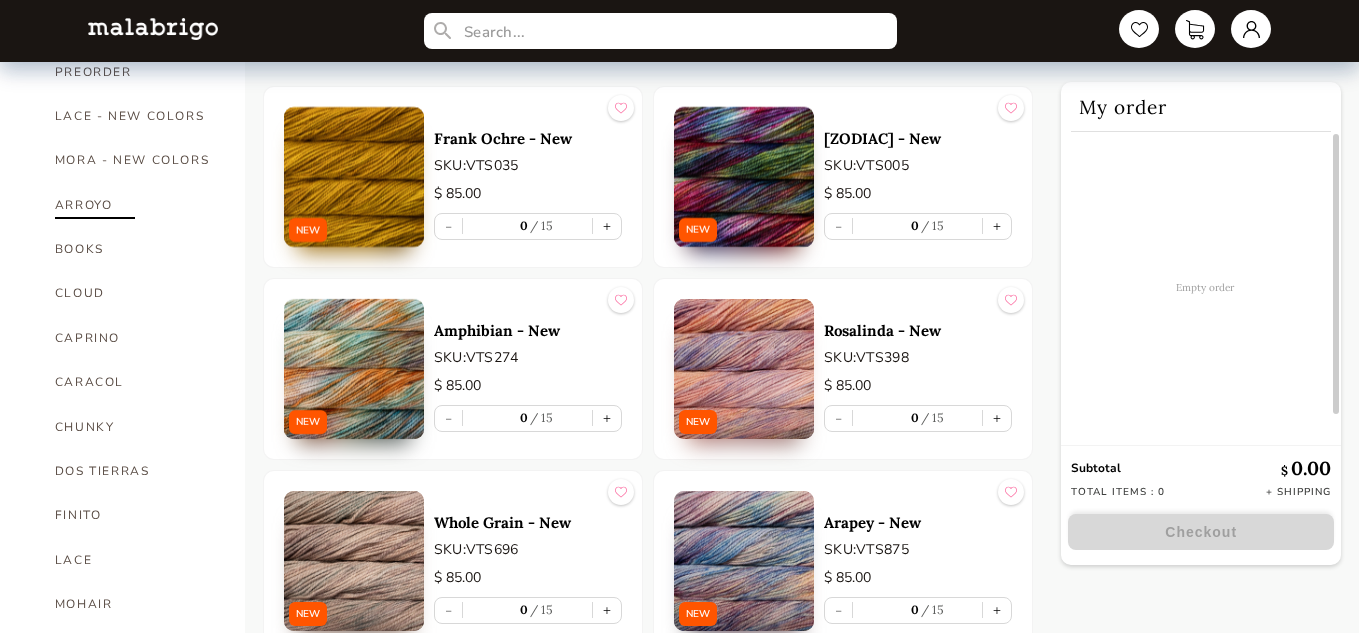 click on "ARROYO" at bounding box center (135, 205) 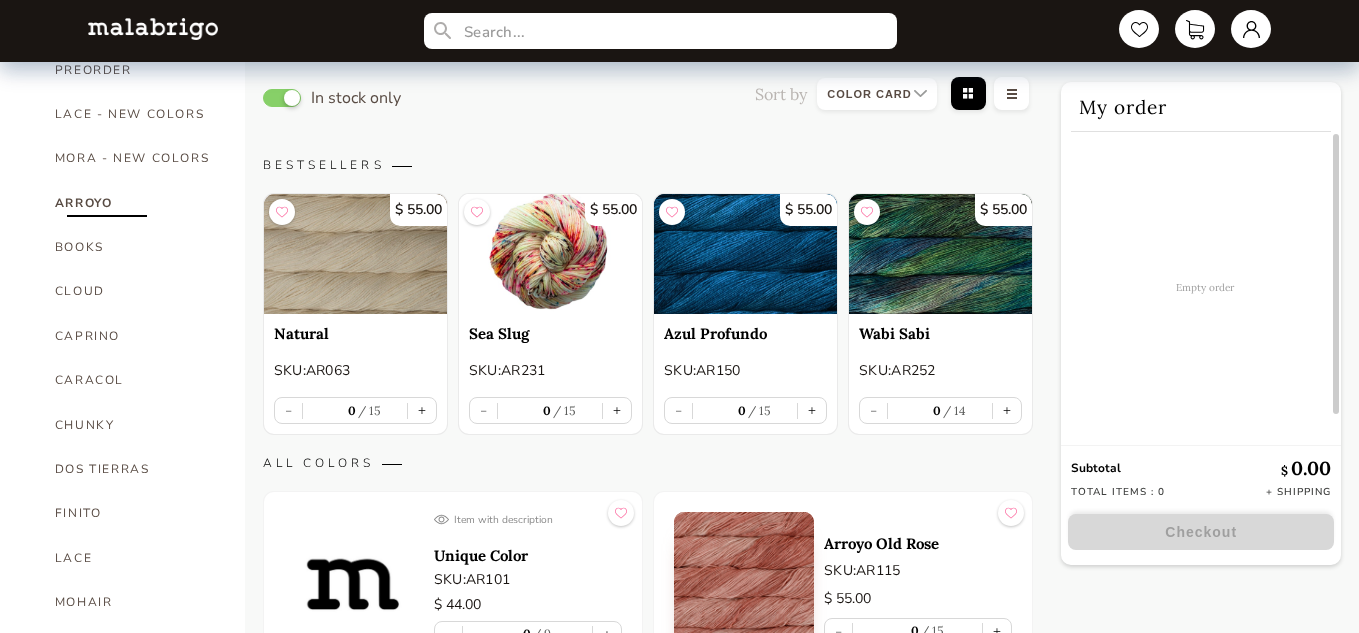 scroll, scrollTop: 462, scrollLeft: 0, axis: vertical 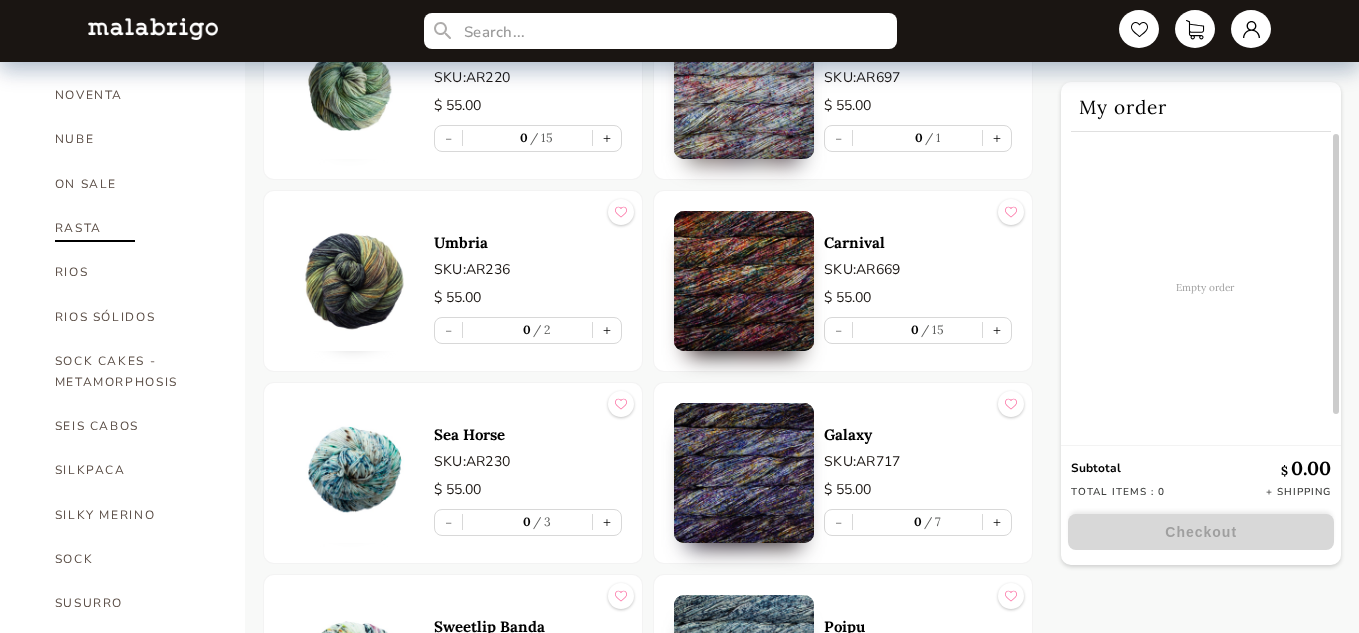 click on "RASTA" at bounding box center (135, 228) 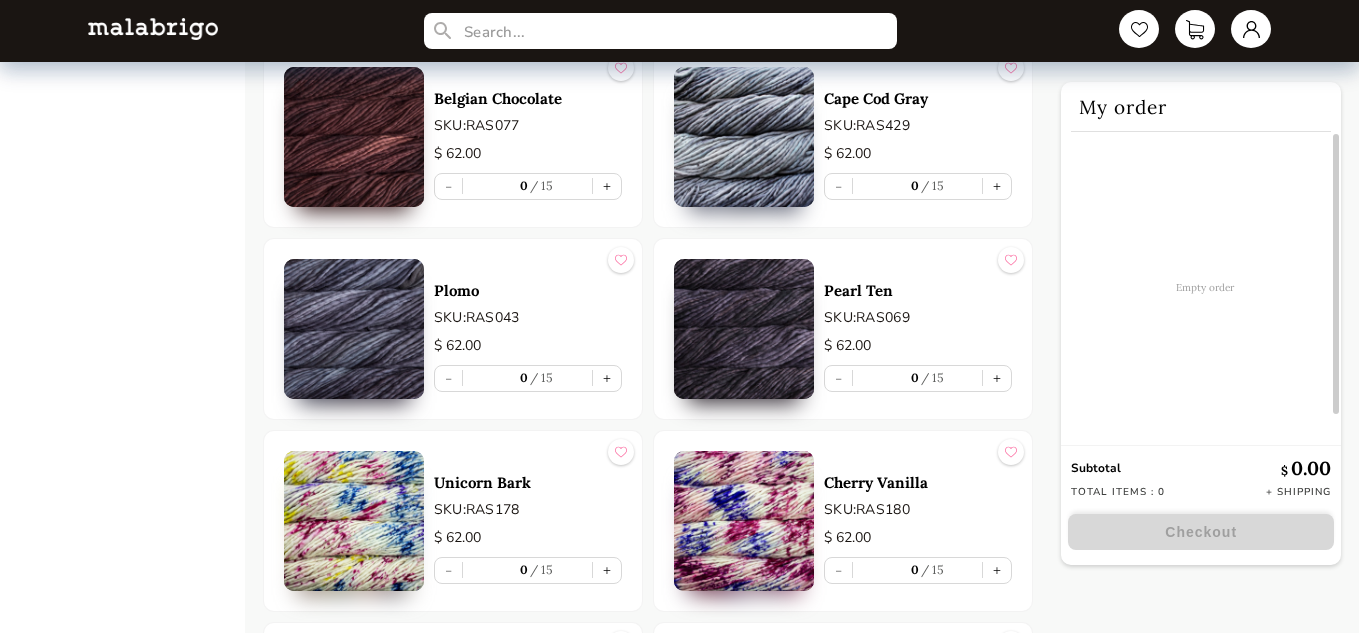 scroll, scrollTop: 8564, scrollLeft: 0, axis: vertical 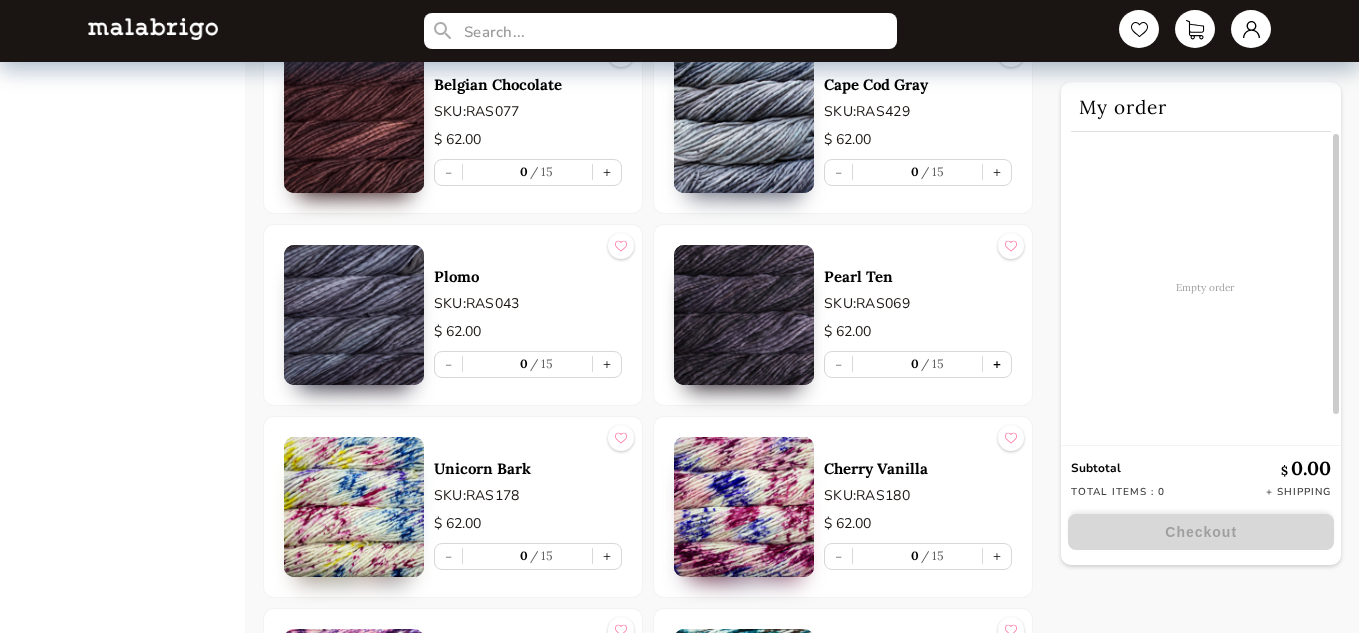 click on "+" at bounding box center (997, 364) 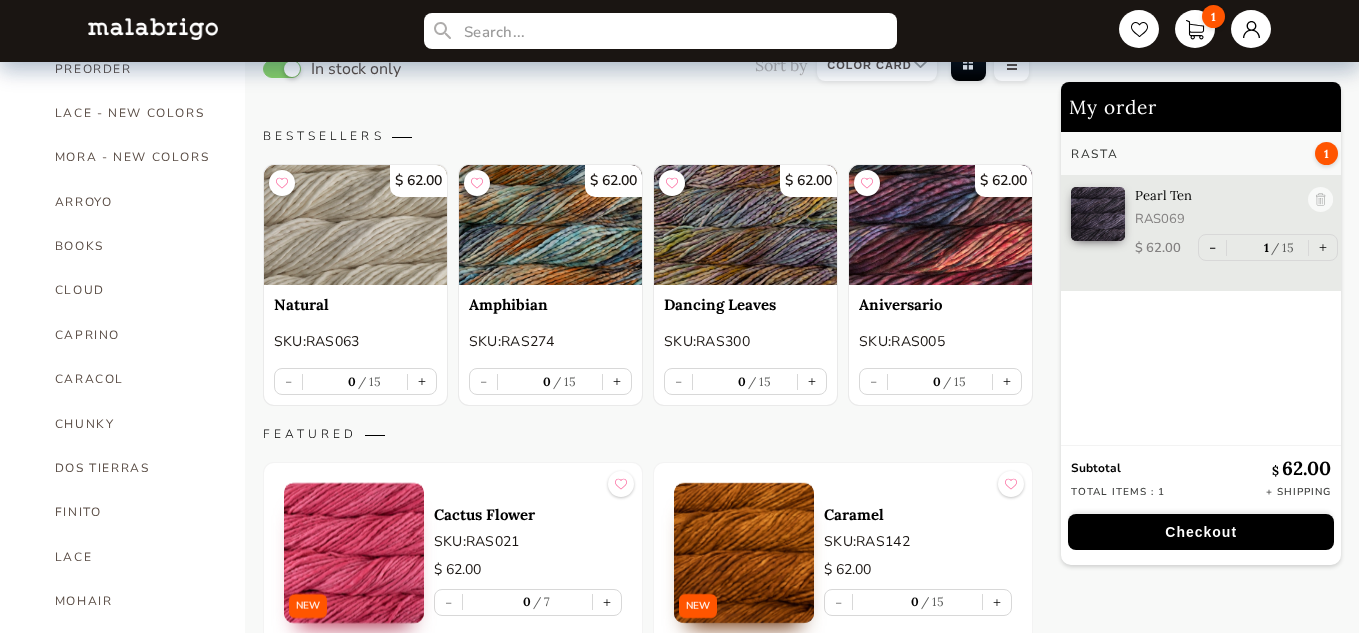 scroll, scrollTop: 407, scrollLeft: 0, axis: vertical 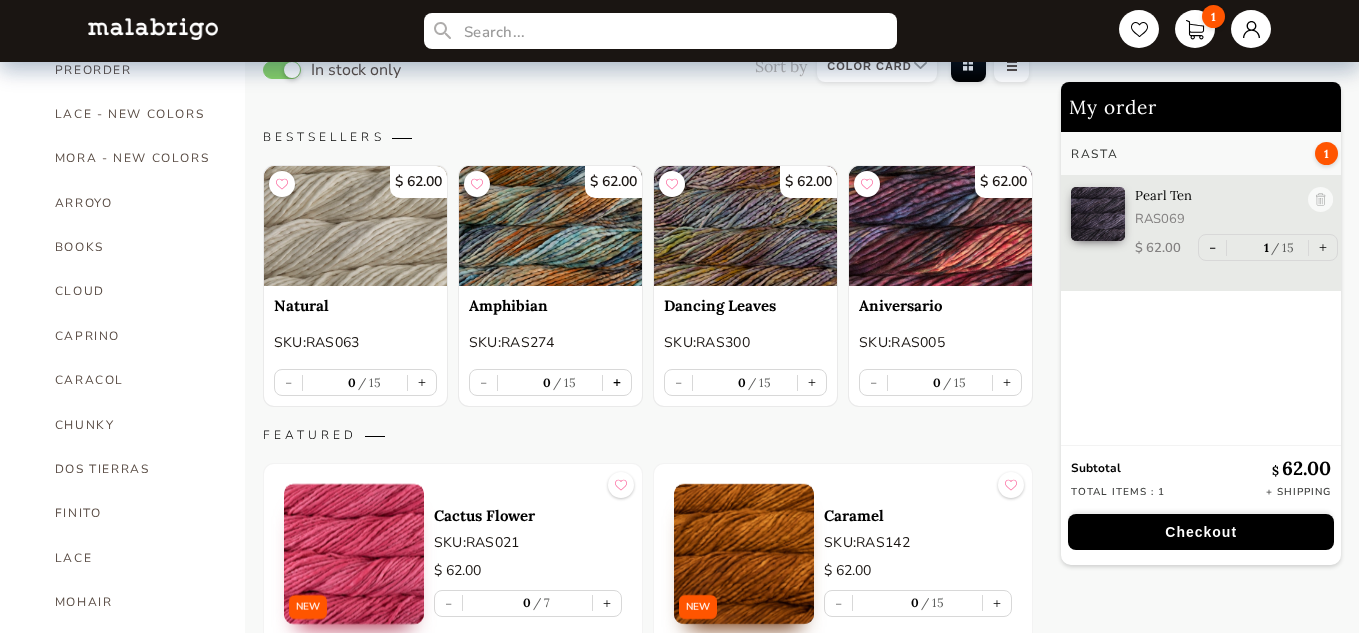 click on "+" at bounding box center [617, 382] 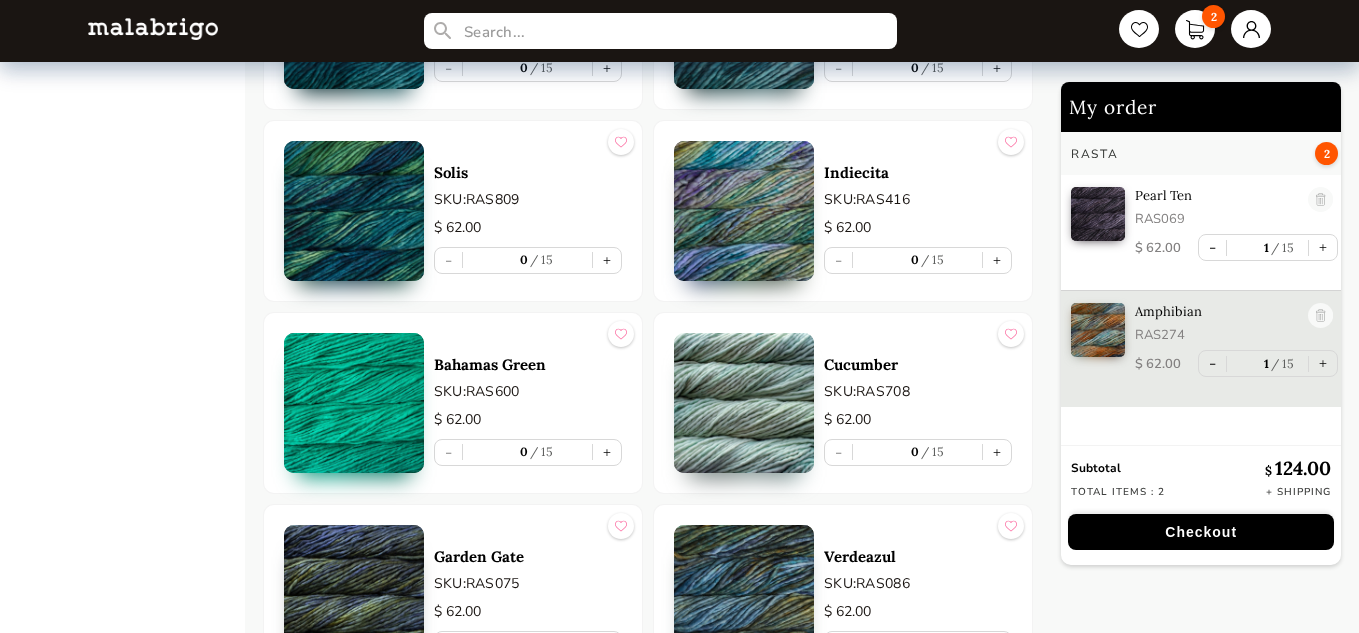 scroll, scrollTop: 6158, scrollLeft: 0, axis: vertical 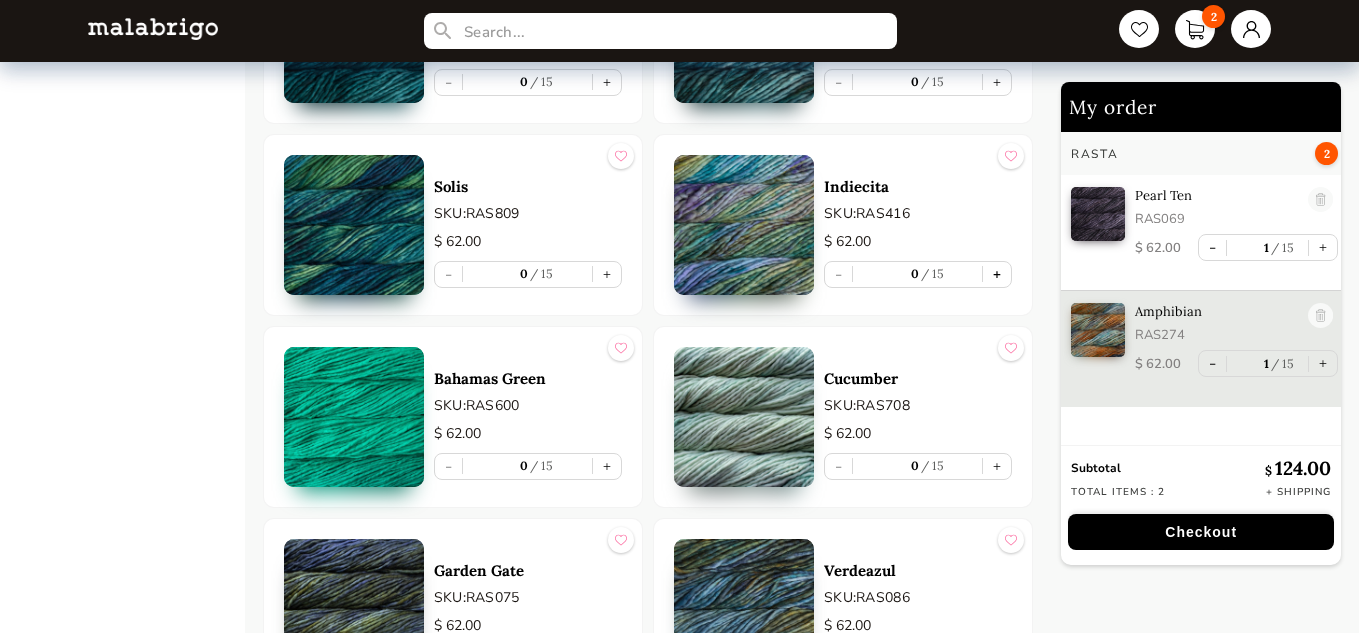 click on "+" at bounding box center [997, 274] 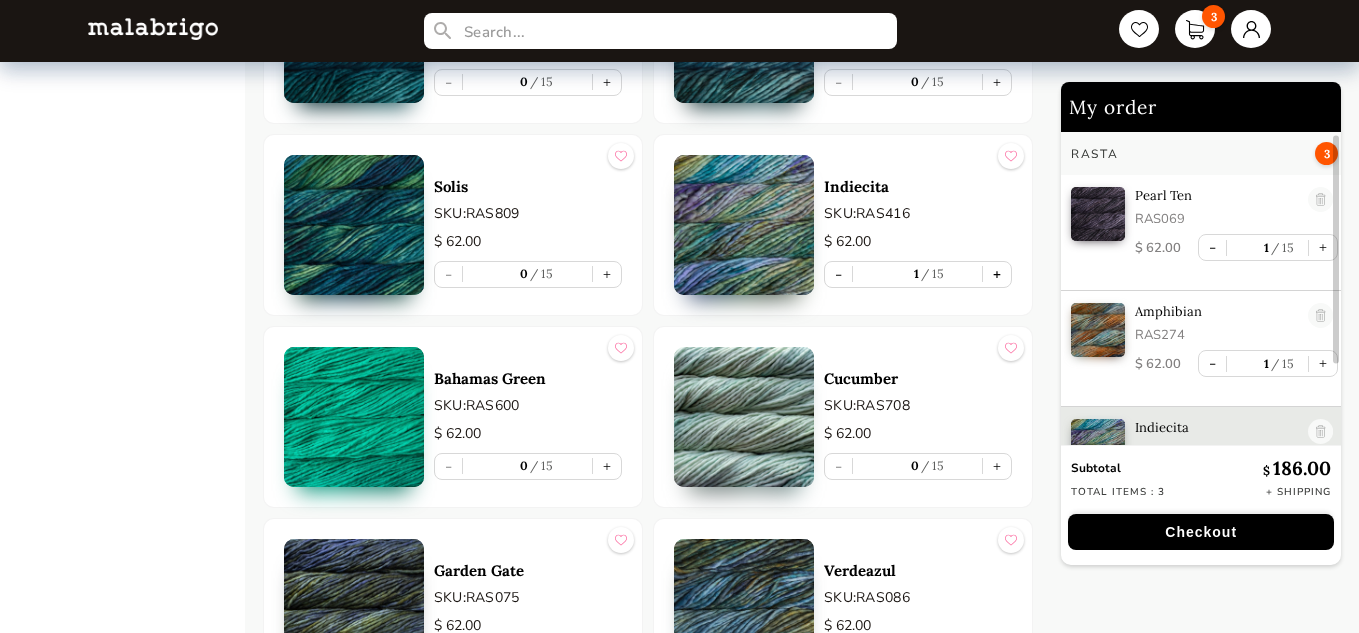 scroll, scrollTop: 7, scrollLeft: 0, axis: vertical 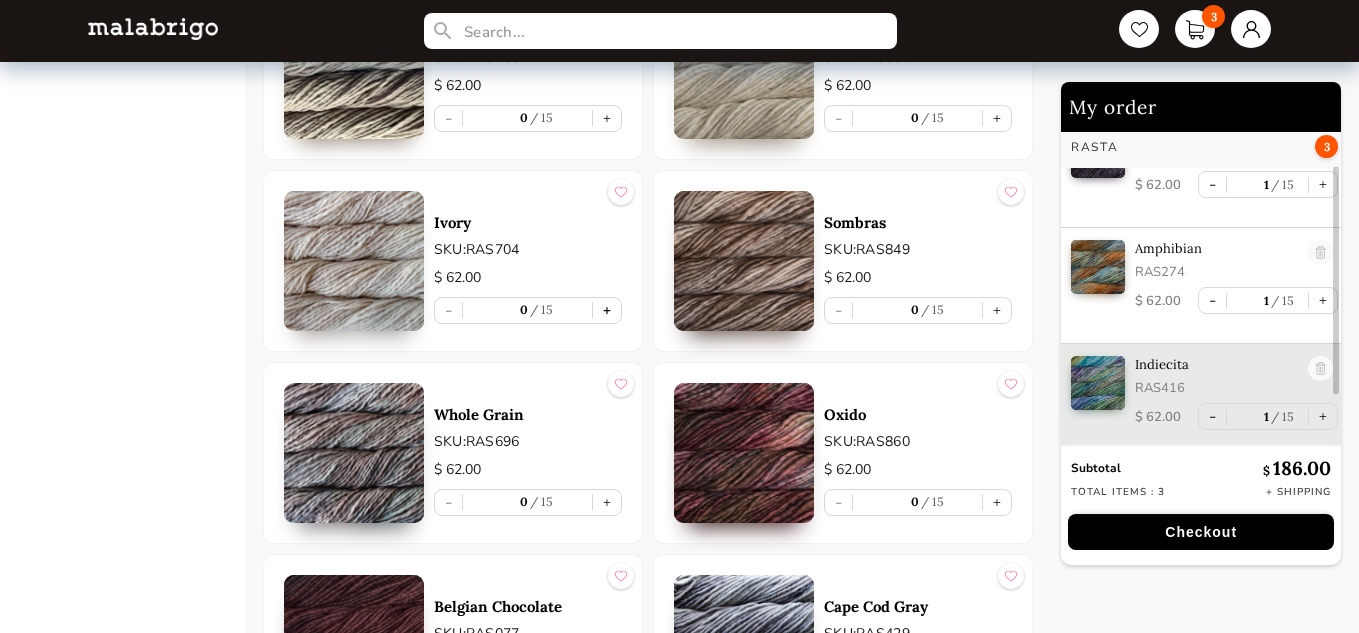 click on "+" at bounding box center (607, 310) 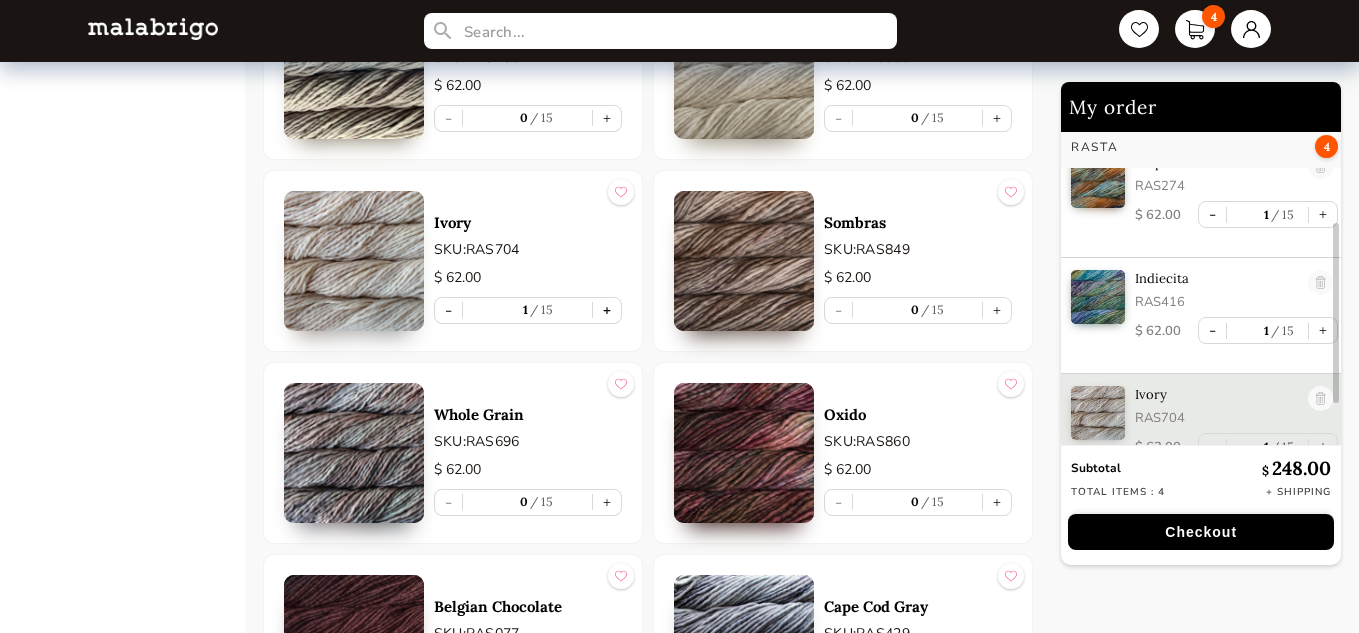 scroll, scrollTop: 172, scrollLeft: 0, axis: vertical 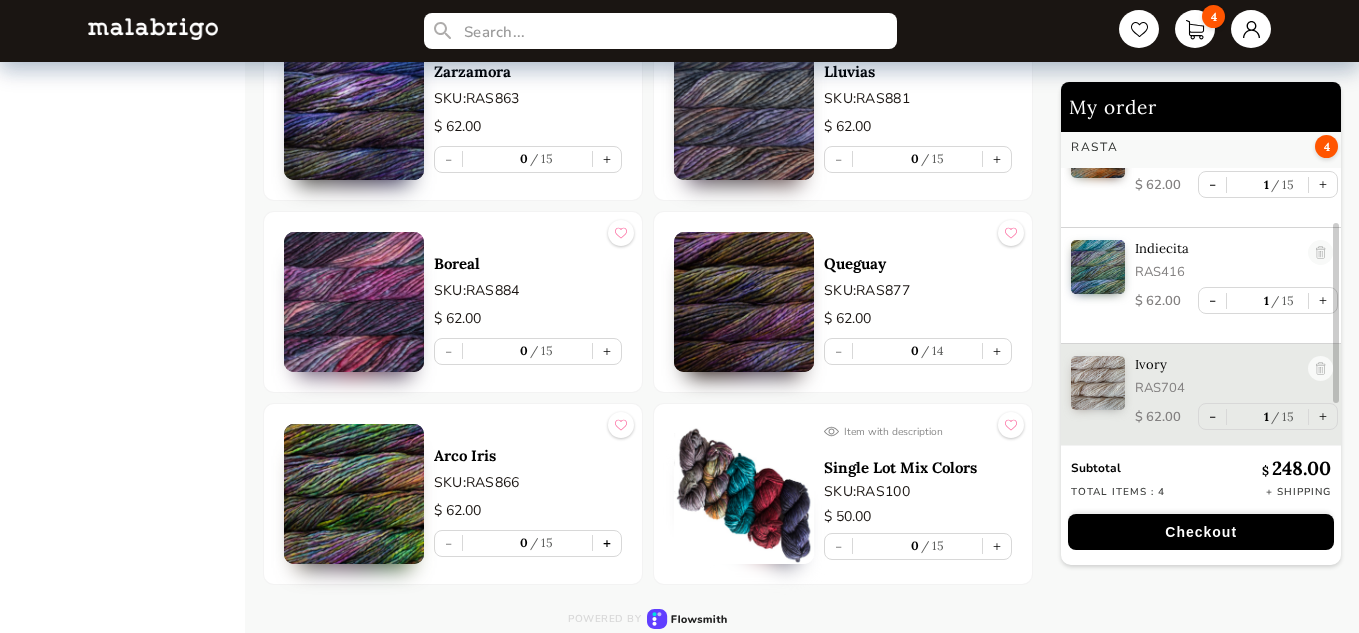 click on "+" at bounding box center [607, 543] 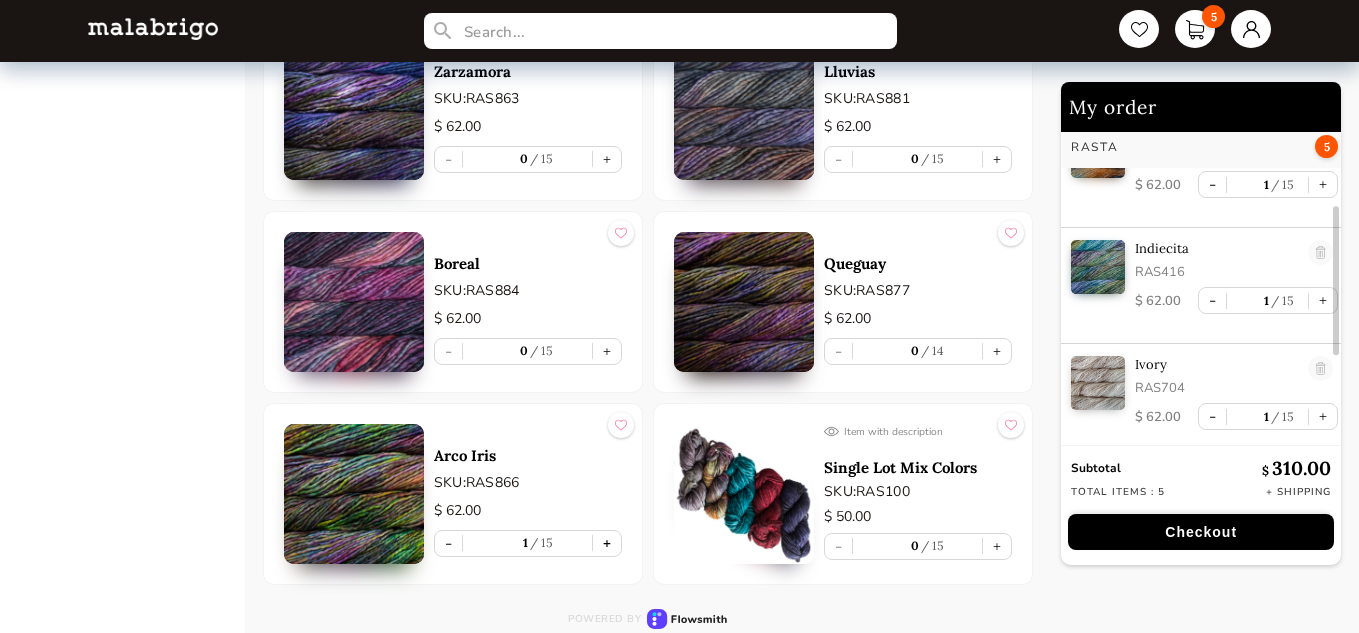 scroll, scrollTop: 288, scrollLeft: 0, axis: vertical 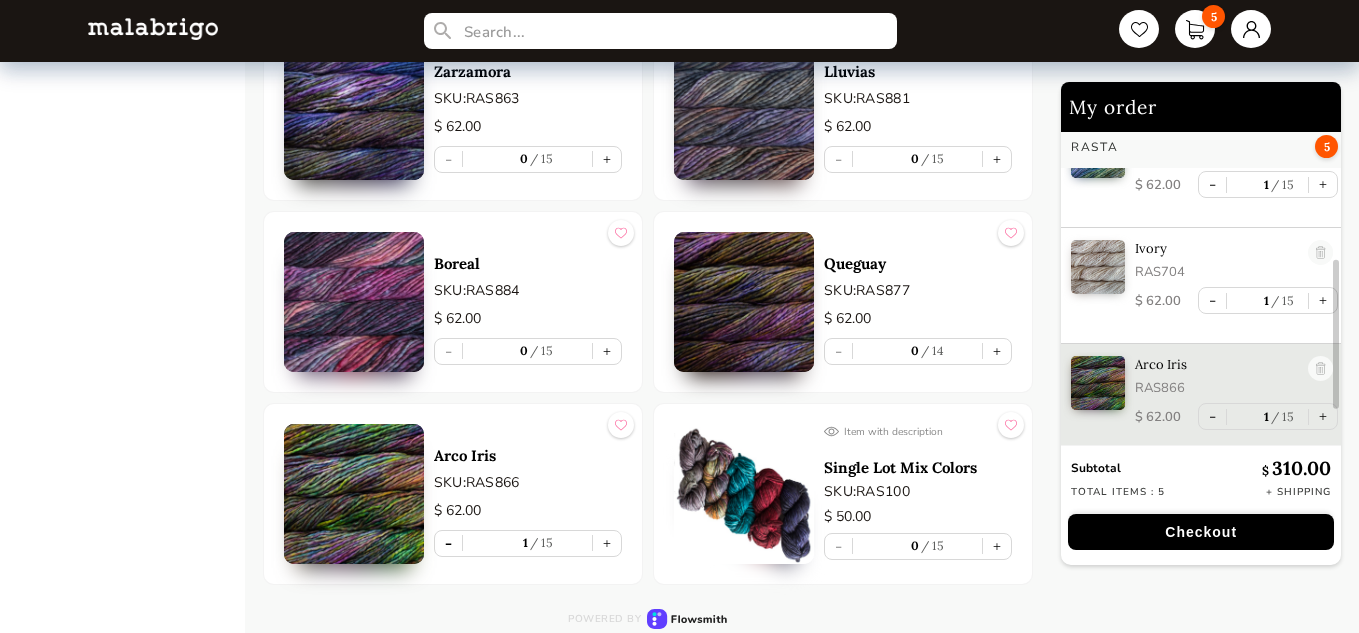 click on "-" at bounding box center (448, 543) 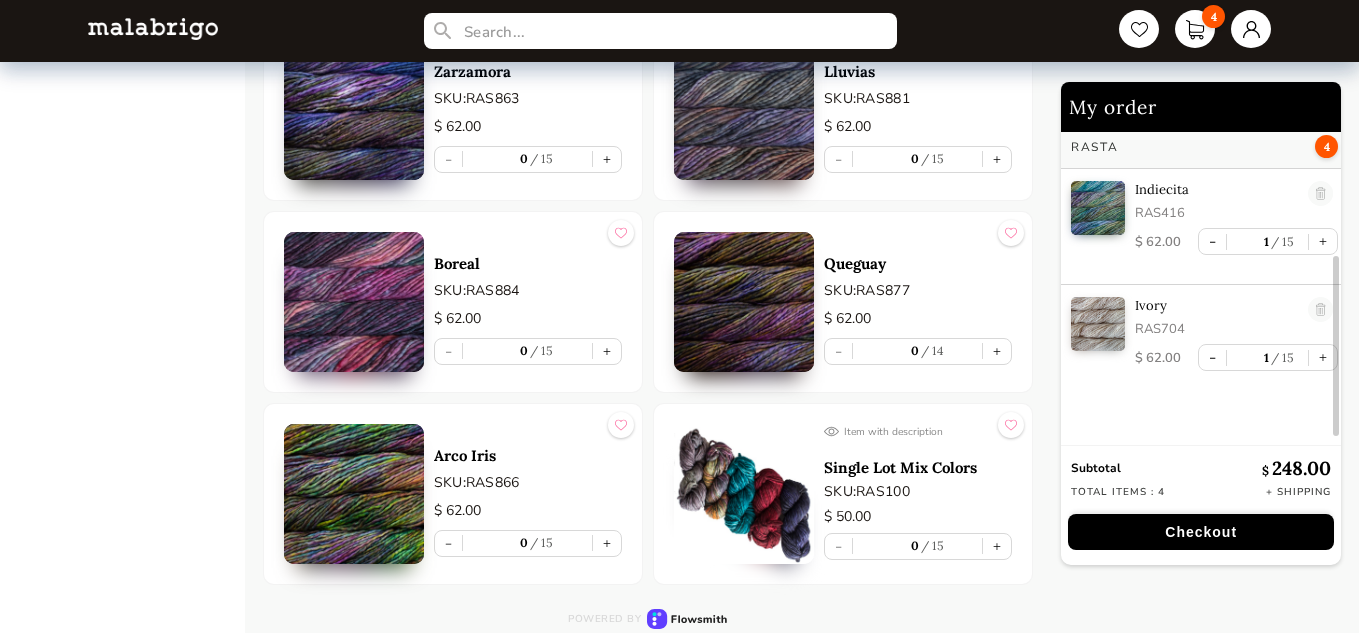 scroll, scrollTop: 231, scrollLeft: 0, axis: vertical 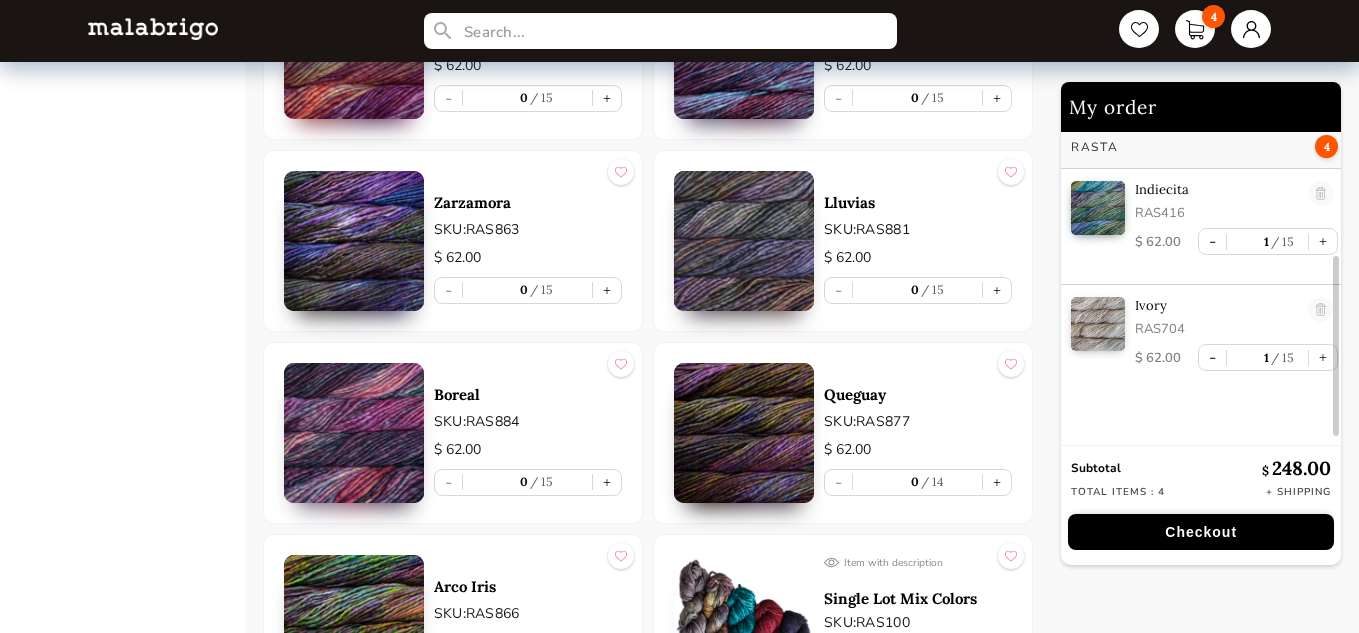 click on "+" at bounding box center (607, 482) 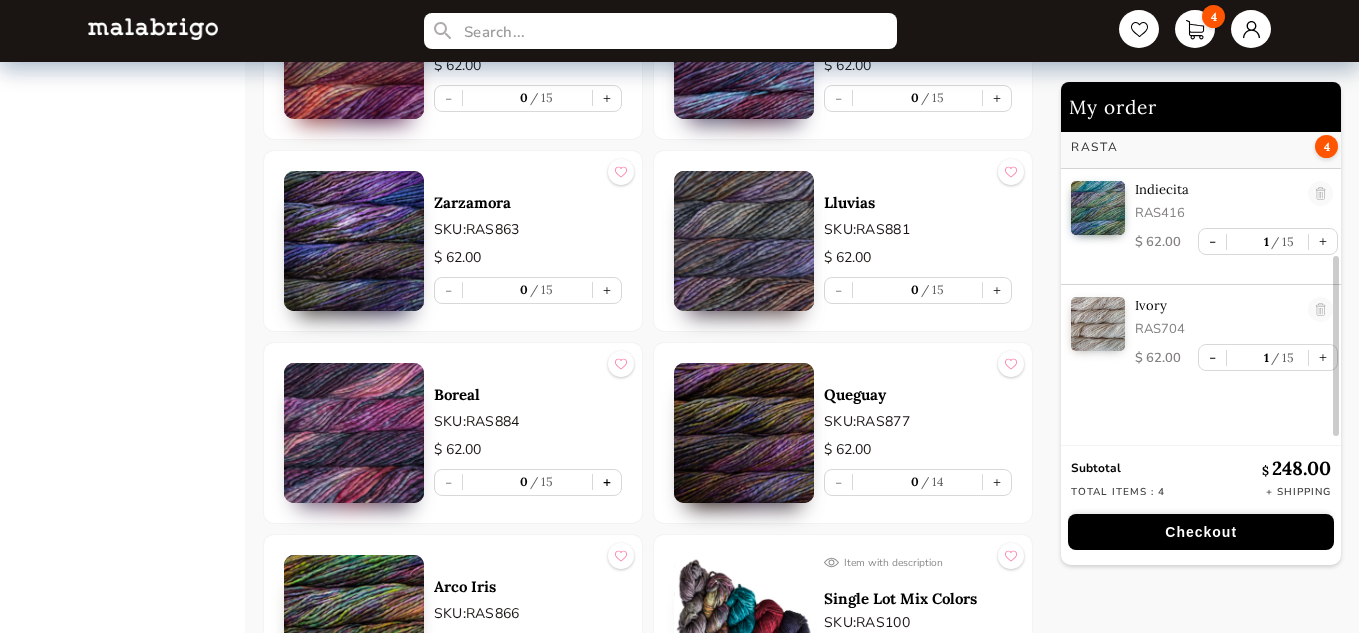 type on "1" 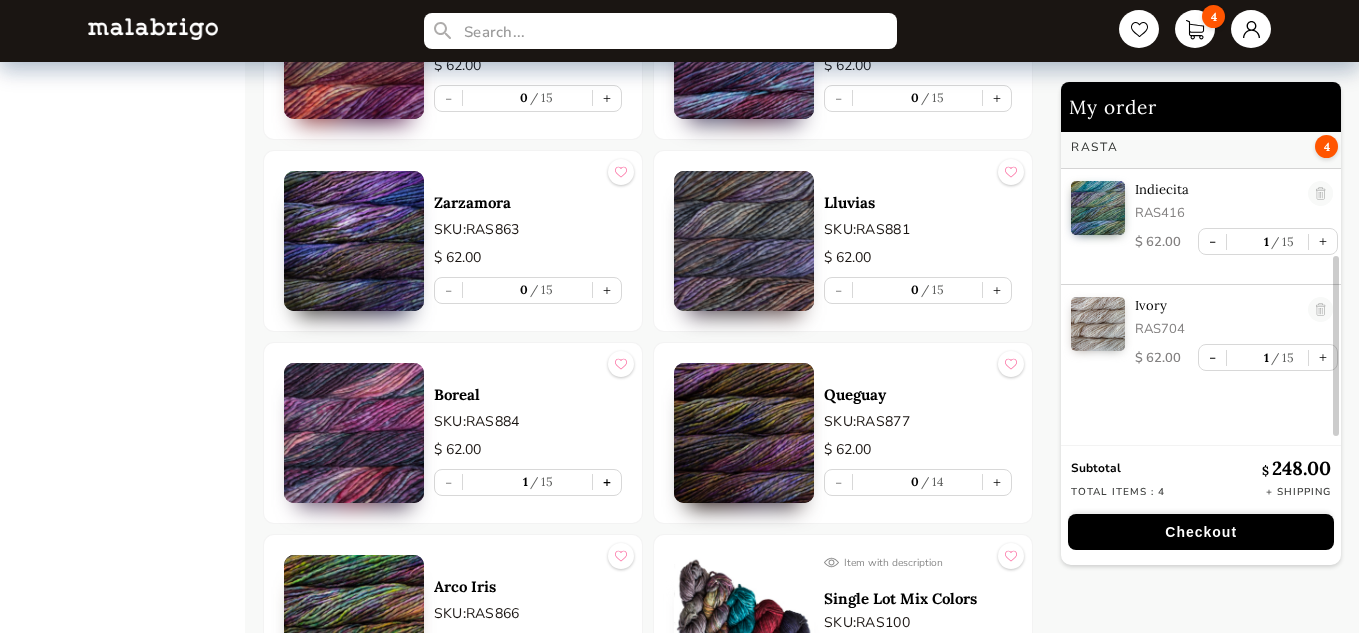 scroll, scrollTop: 288, scrollLeft: 0, axis: vertical 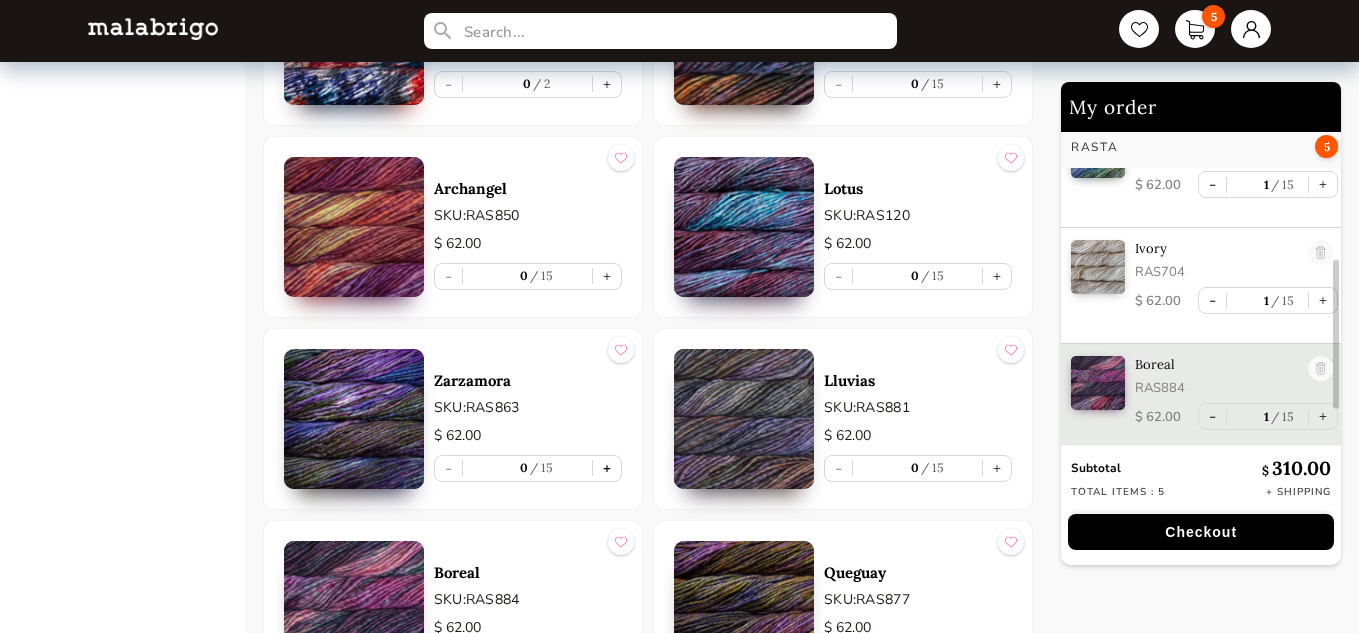 click on "+" at bounding box center [607, 468] 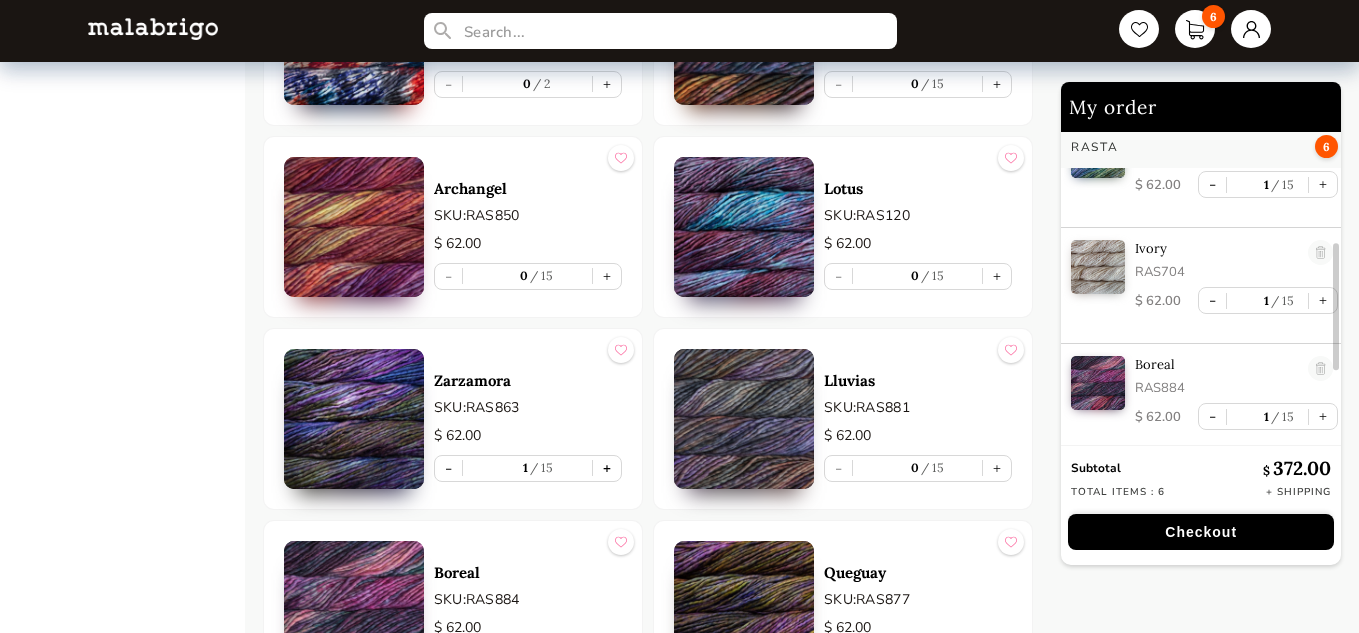 scroll, scrollTop: 404, scrollLeft: 0, axis: vertical 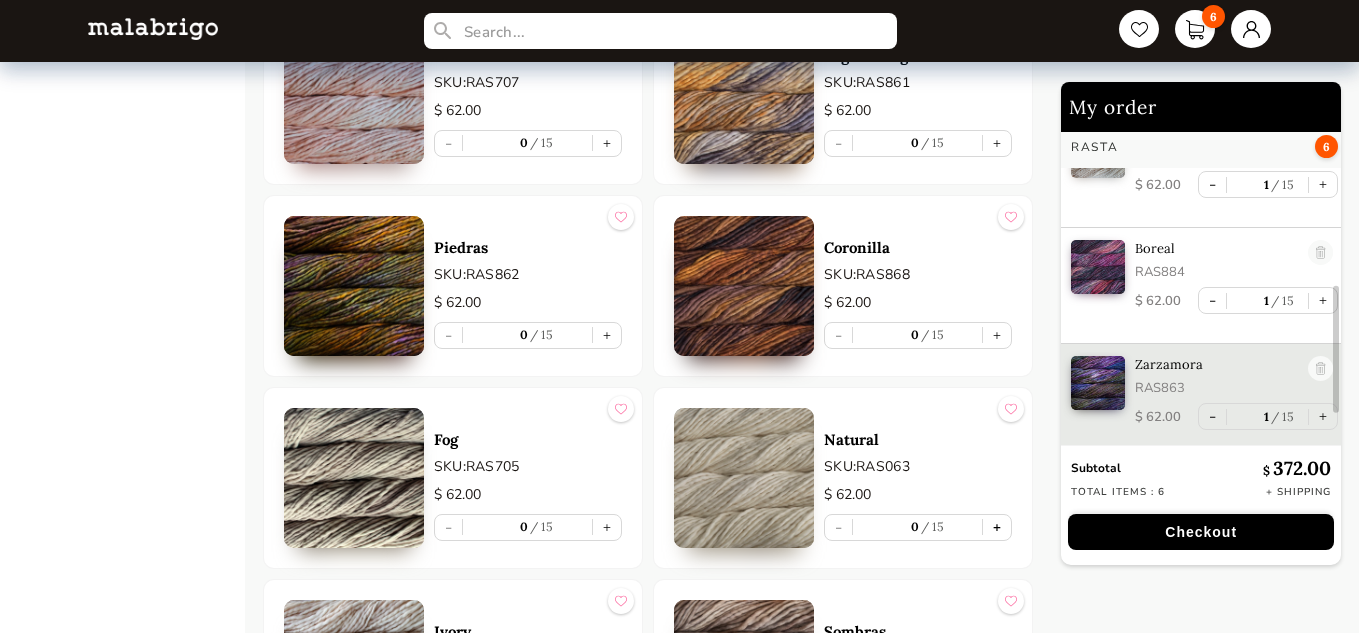 click on "+" at bounding box center (997, 527) 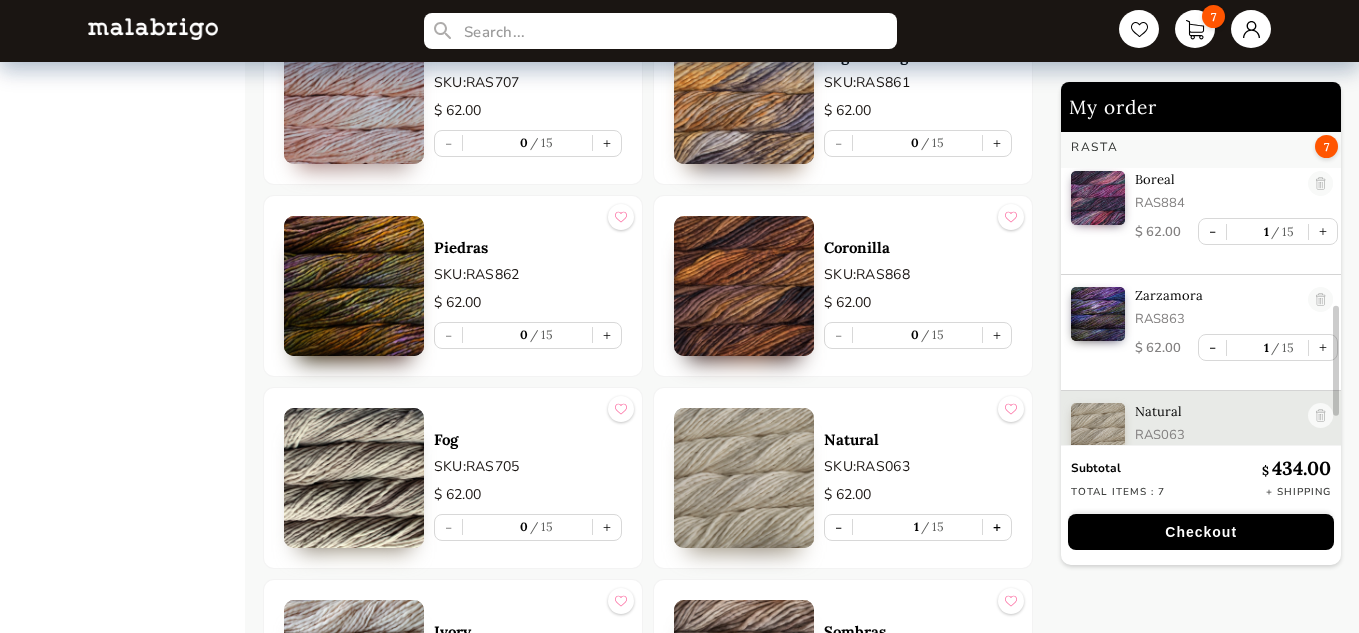 scroll, scrollTop: 521, scrollLeft: 0, axis: vertical 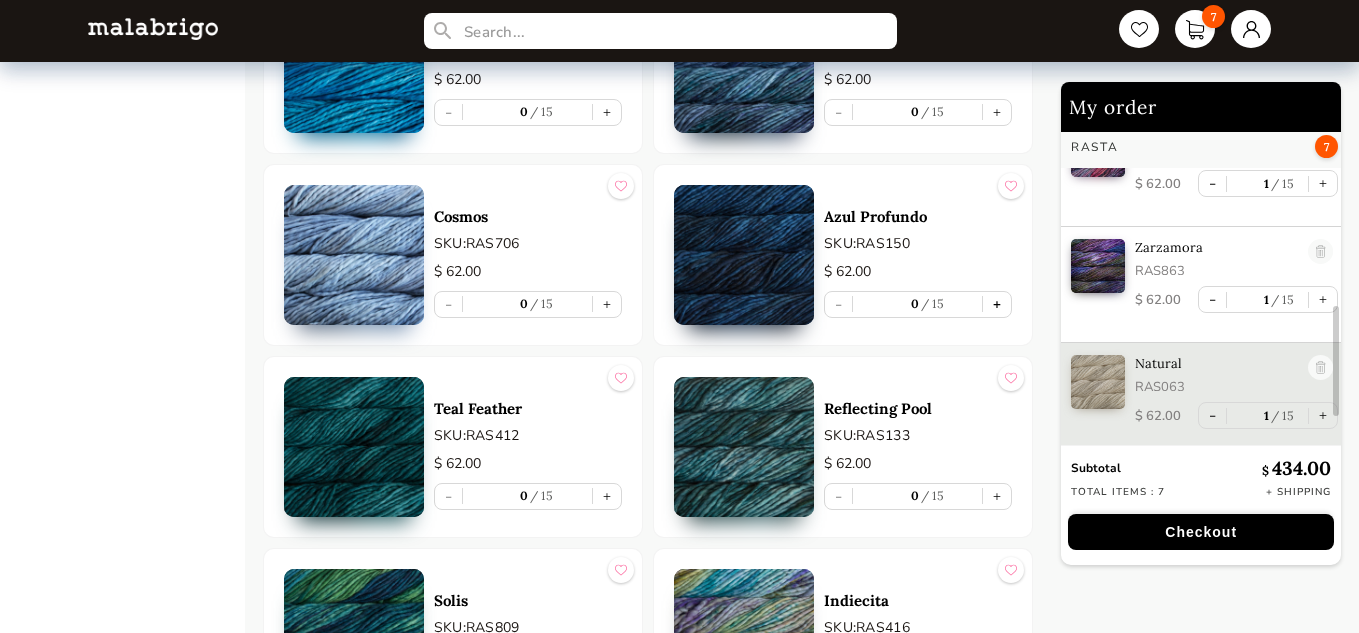 click on "+" at bounding box center [997, 304] 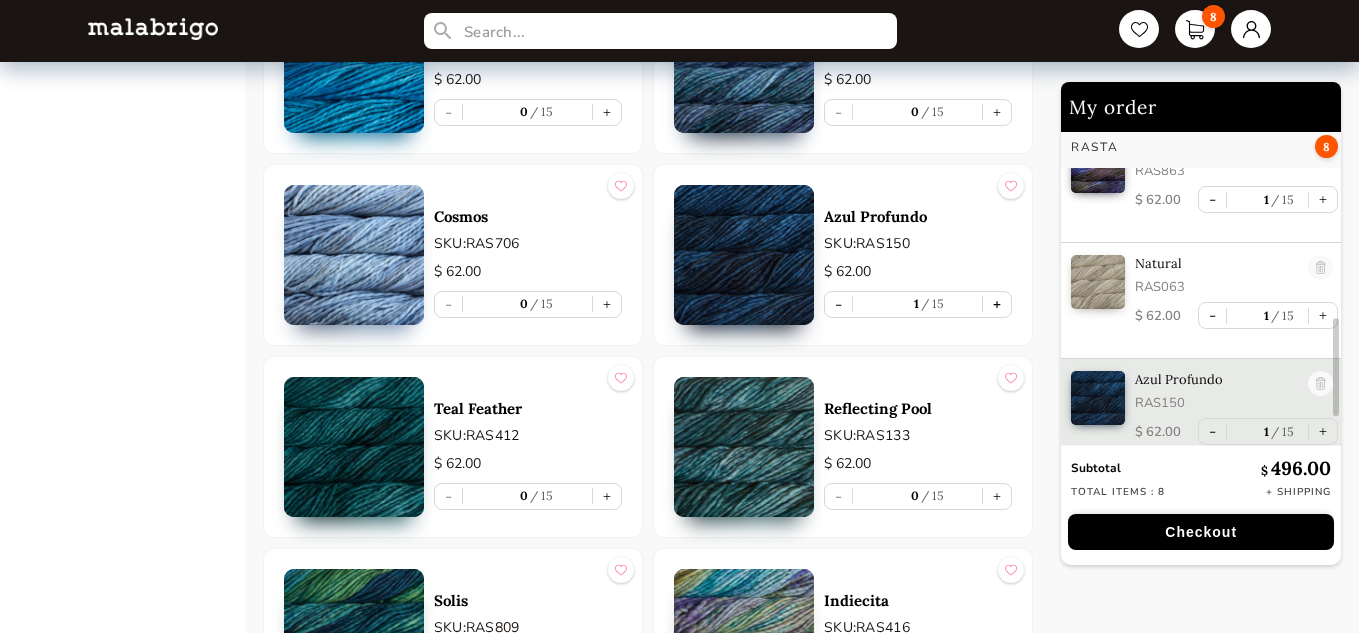 scroll, scrollTop: 636, scrollLeft: 0, axis: vertical 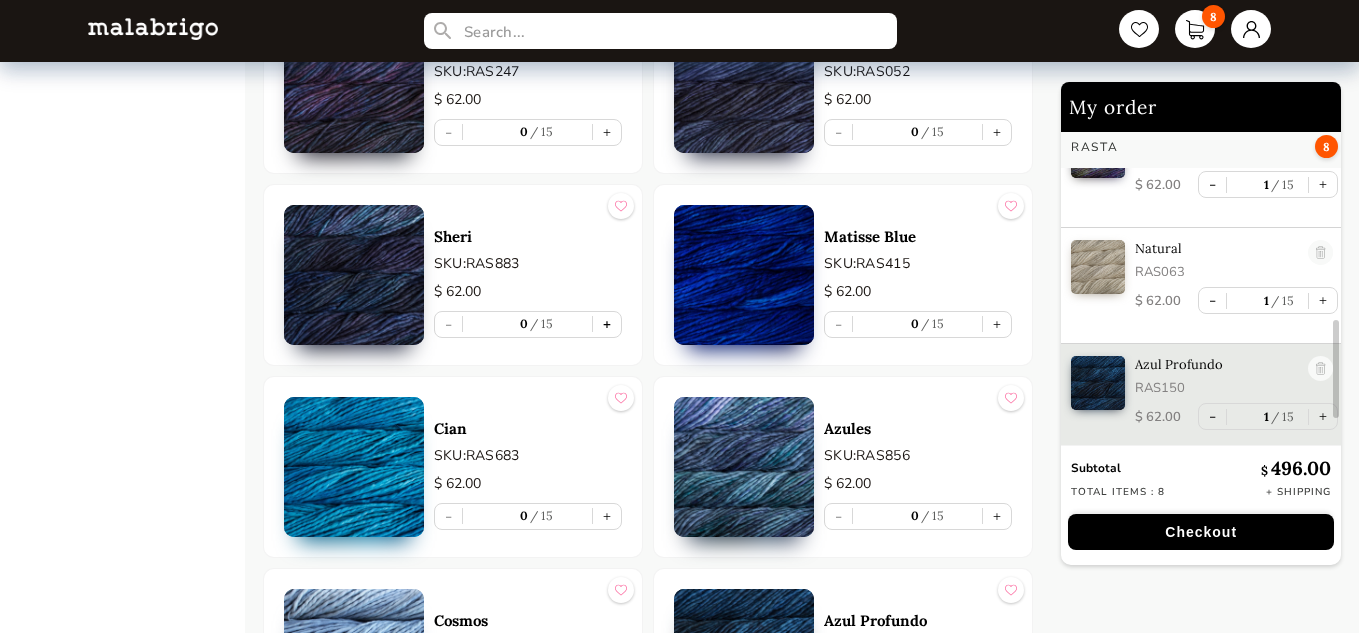 click on "+" at bounding box center (607, 324) 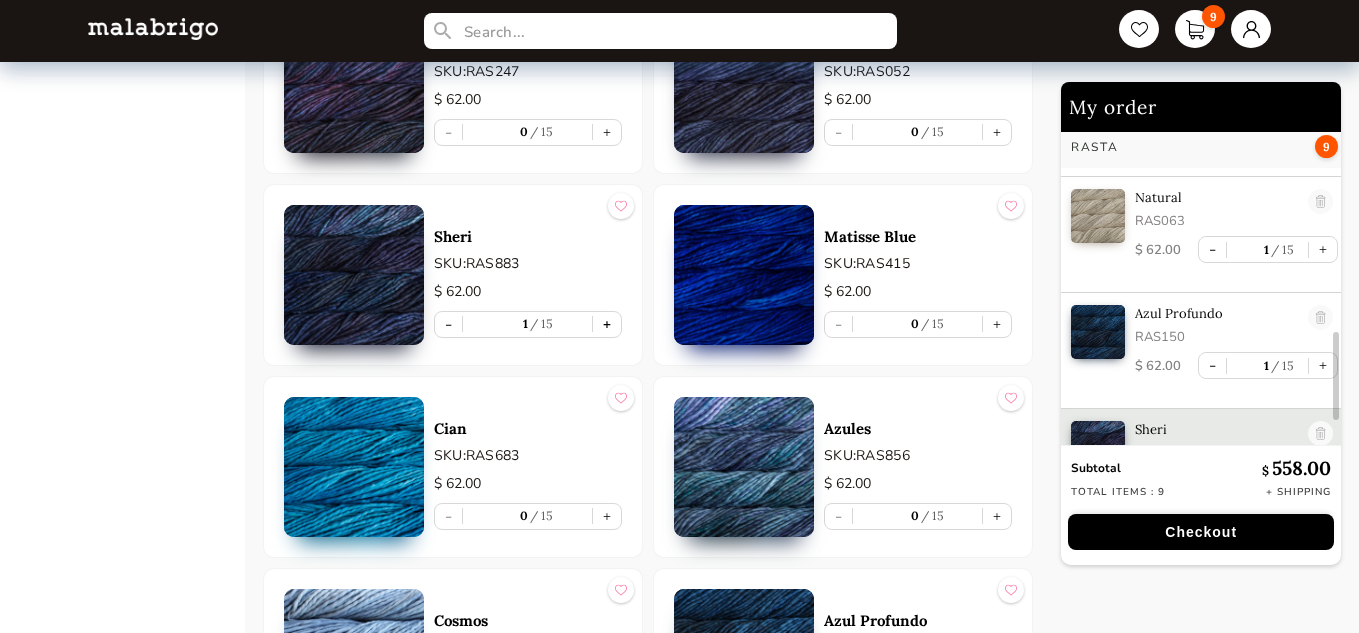 scroll, scrollTop: 752, scrollLeft: 0, axis: vertical 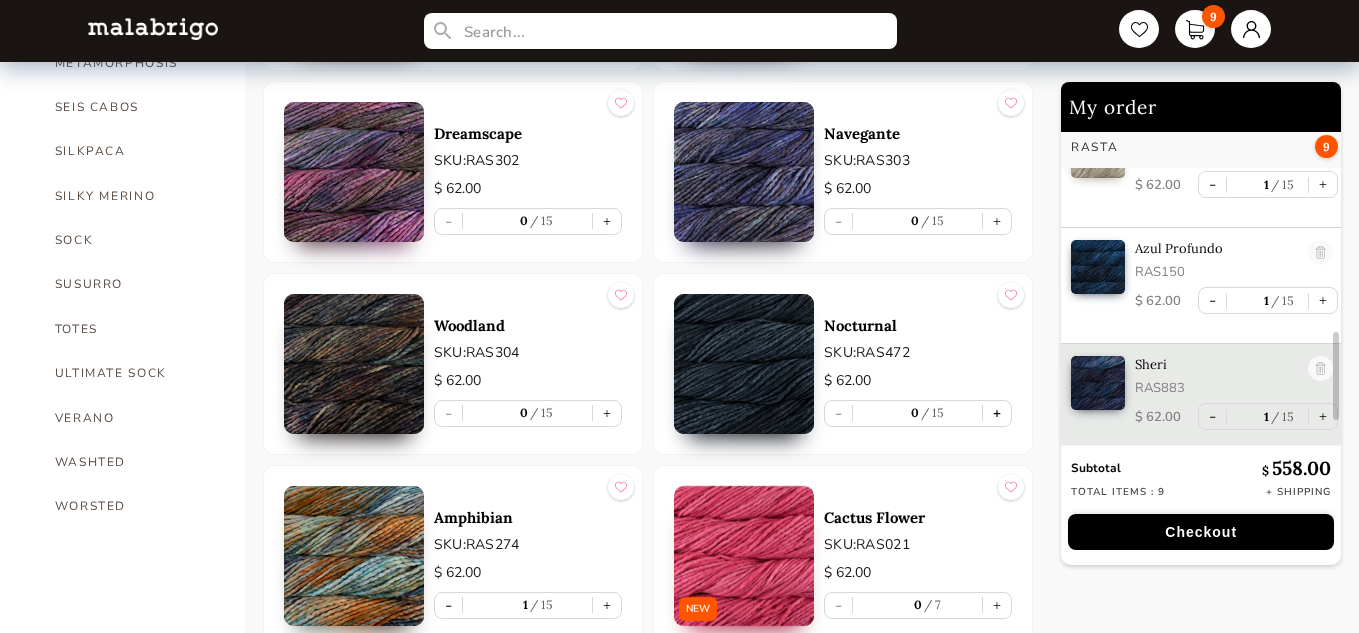 click on "+" at bounding box center [997, 413] 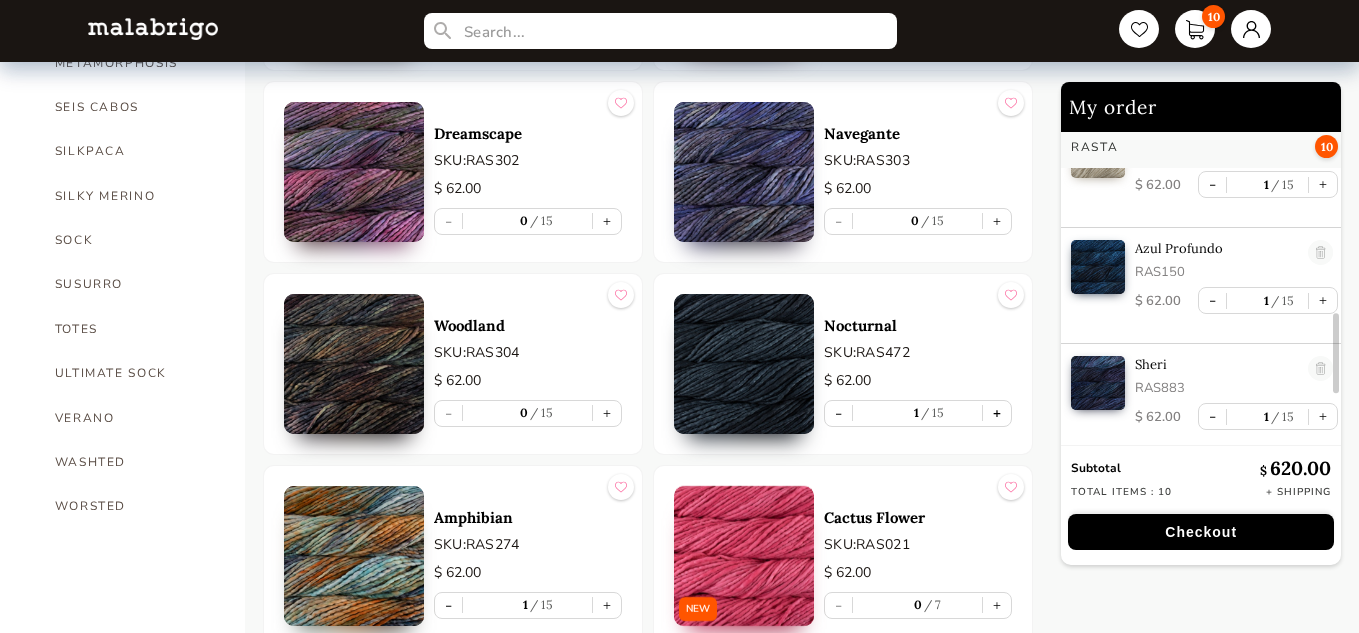 scroll, scrollTop: 868, scrollLeft: 0, axis: vertical 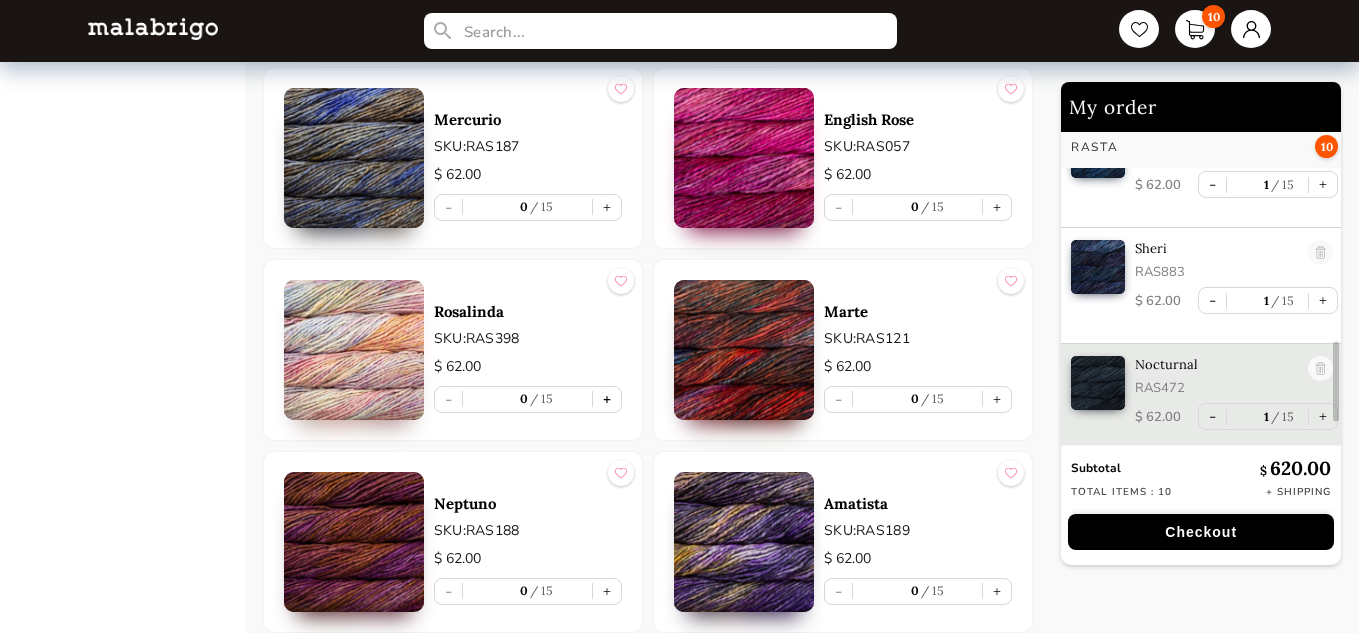 click on "+" at bounding box center (607, 399) 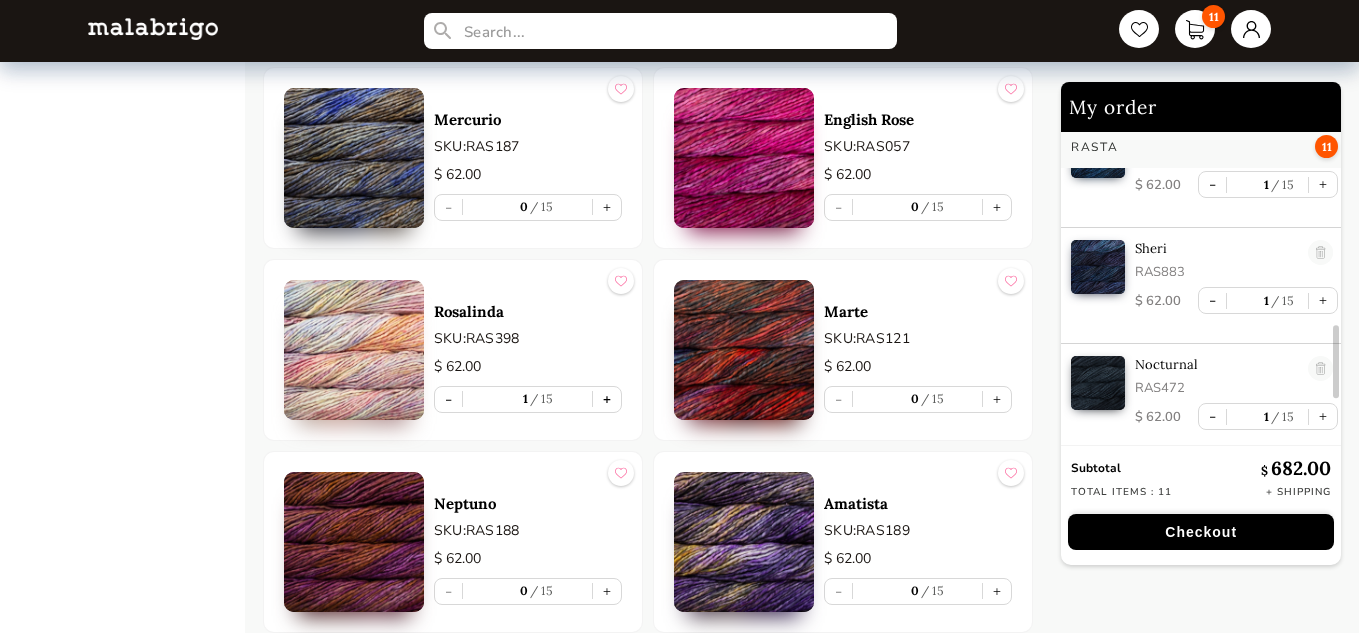 scroll, scrollTop: 988, scrollLeft: 0, axis: vertical 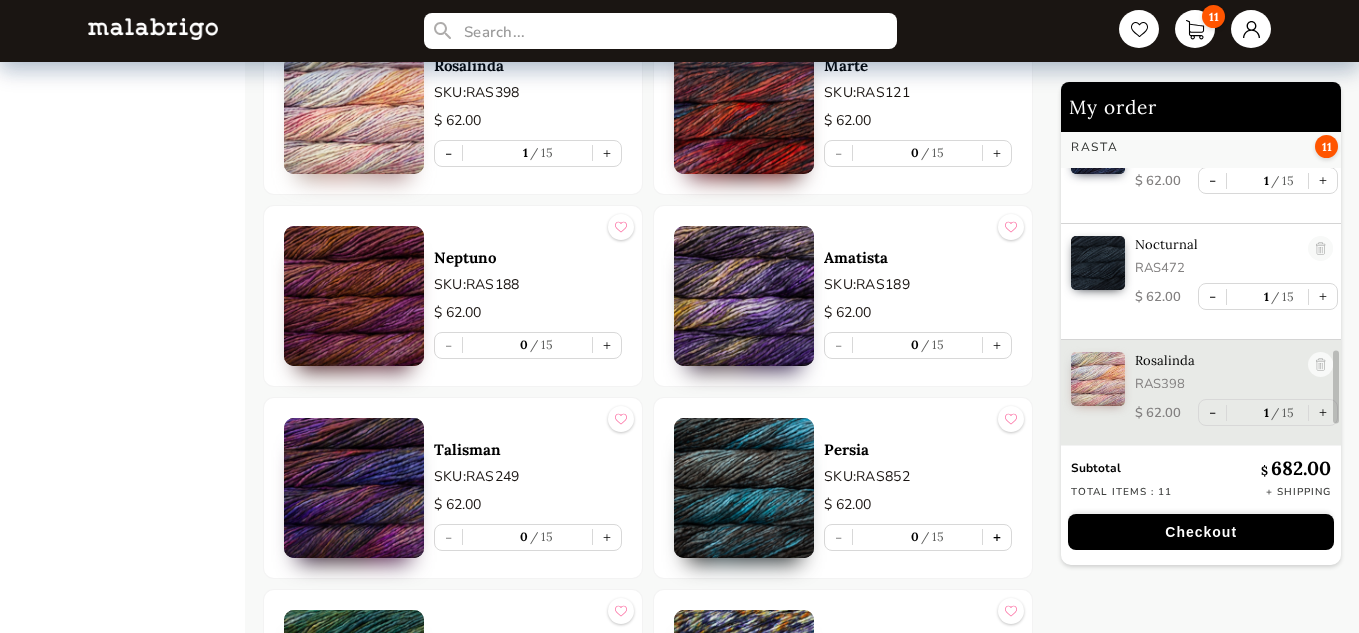 click on "+" at bounding box center (997, 537) 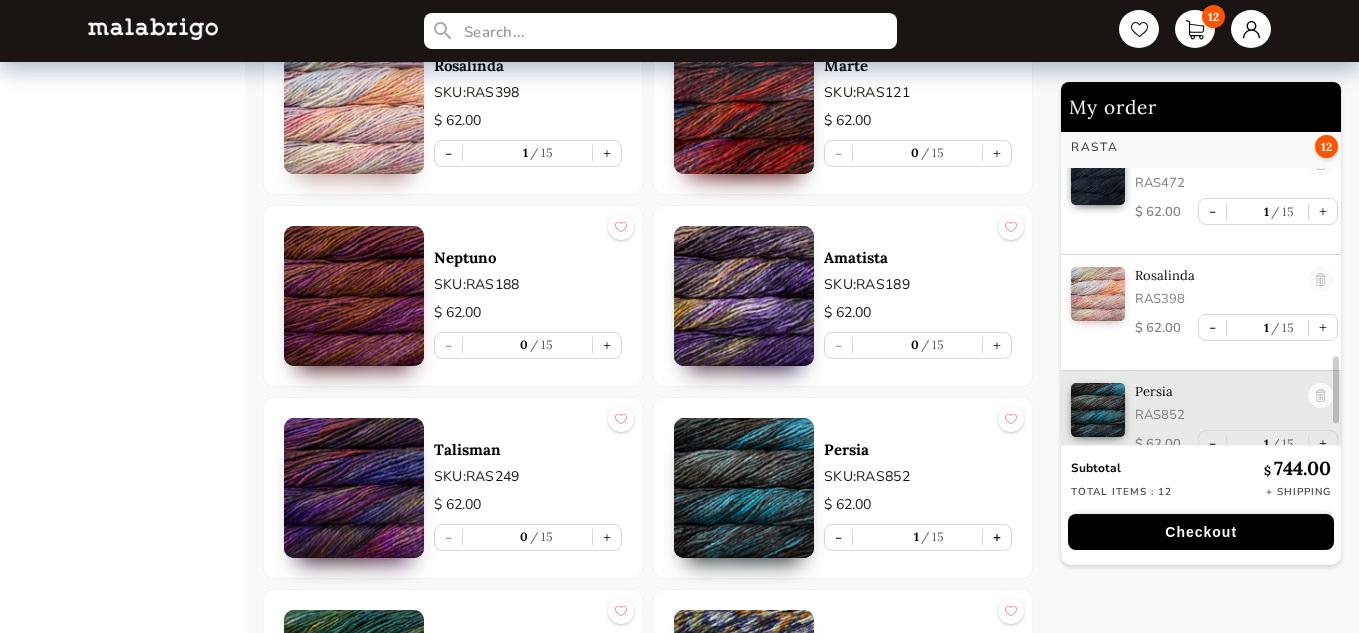 scroll, scrollTop: 1099, scrollLeft: 0, axis: vertical 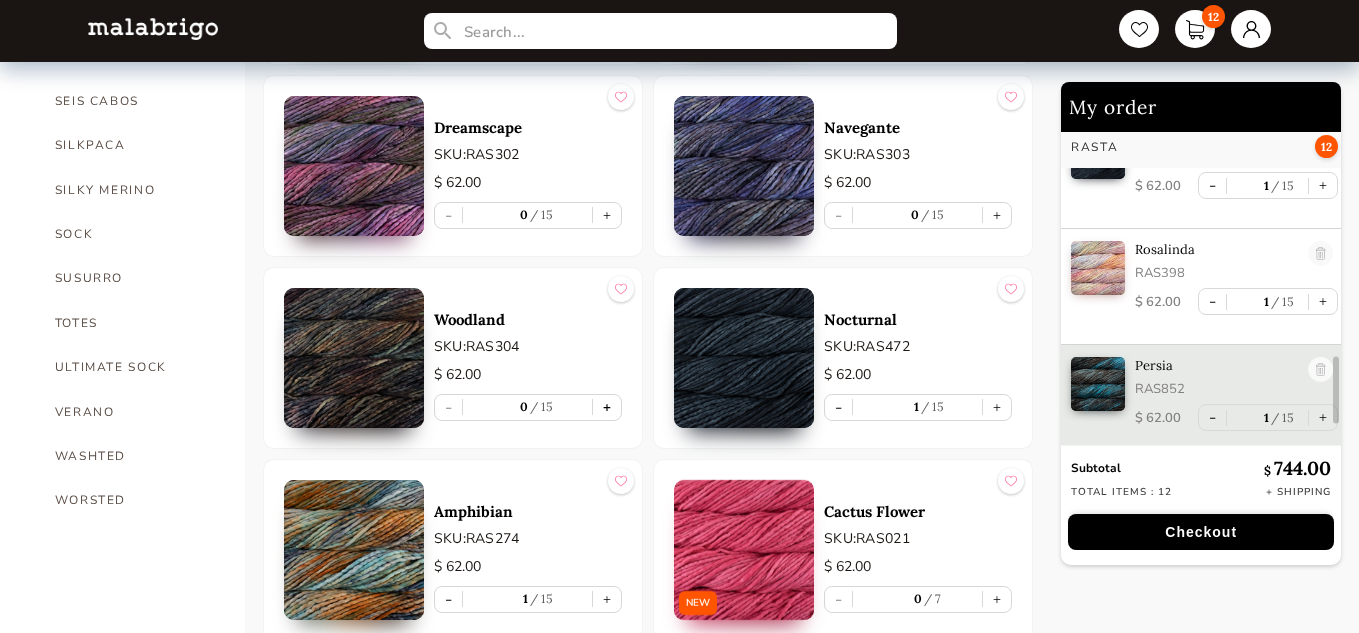 click on "+" at bounding box center (607, 407) 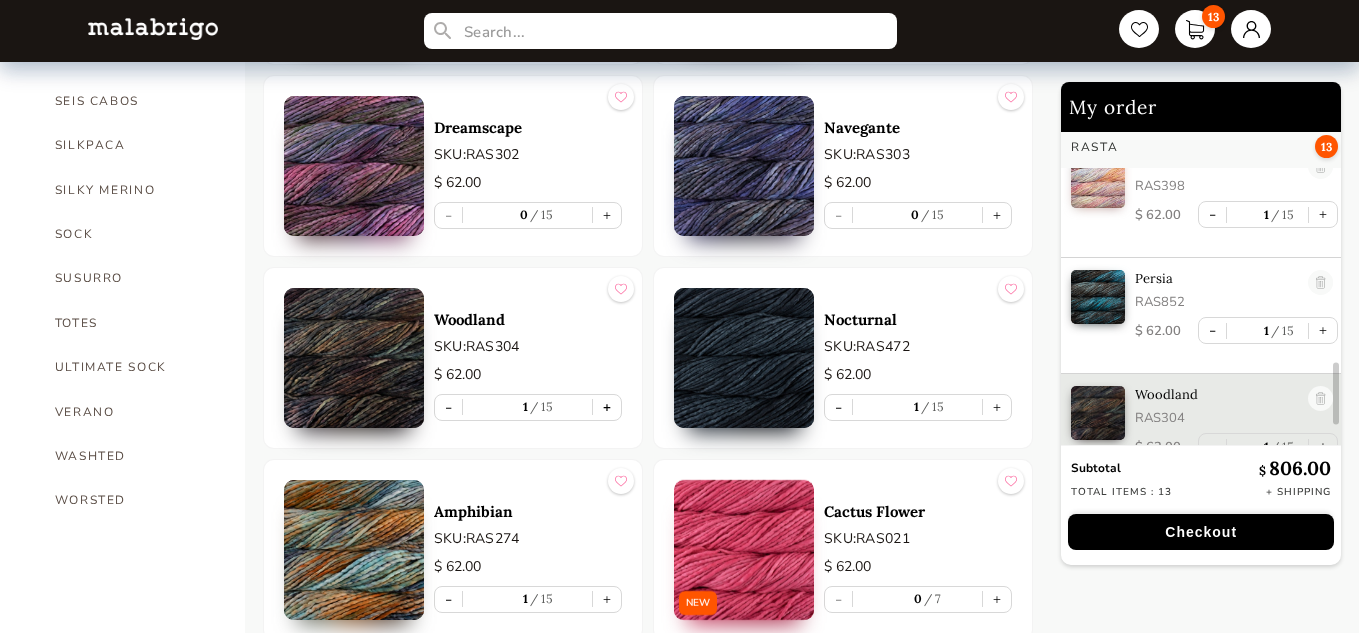 scroll, scrollTop: 1216, scrollLeft: 0, axis: vertical 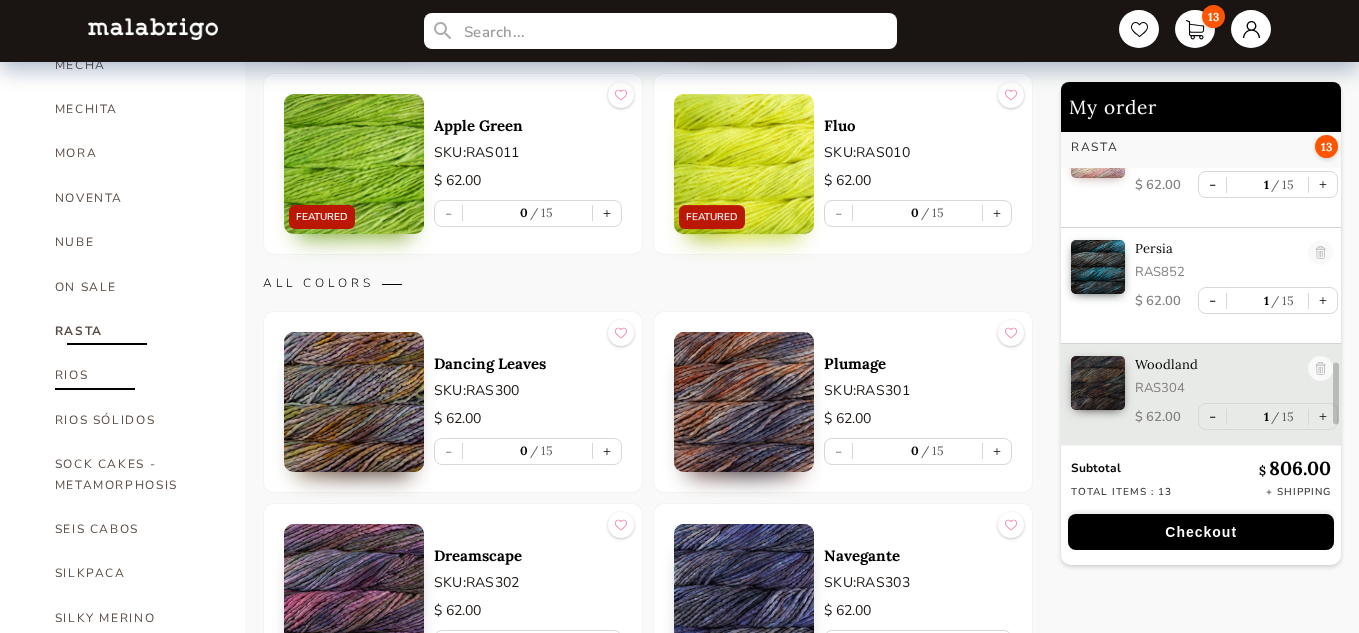 click on "RIOS" at bounding box center (135, 375) 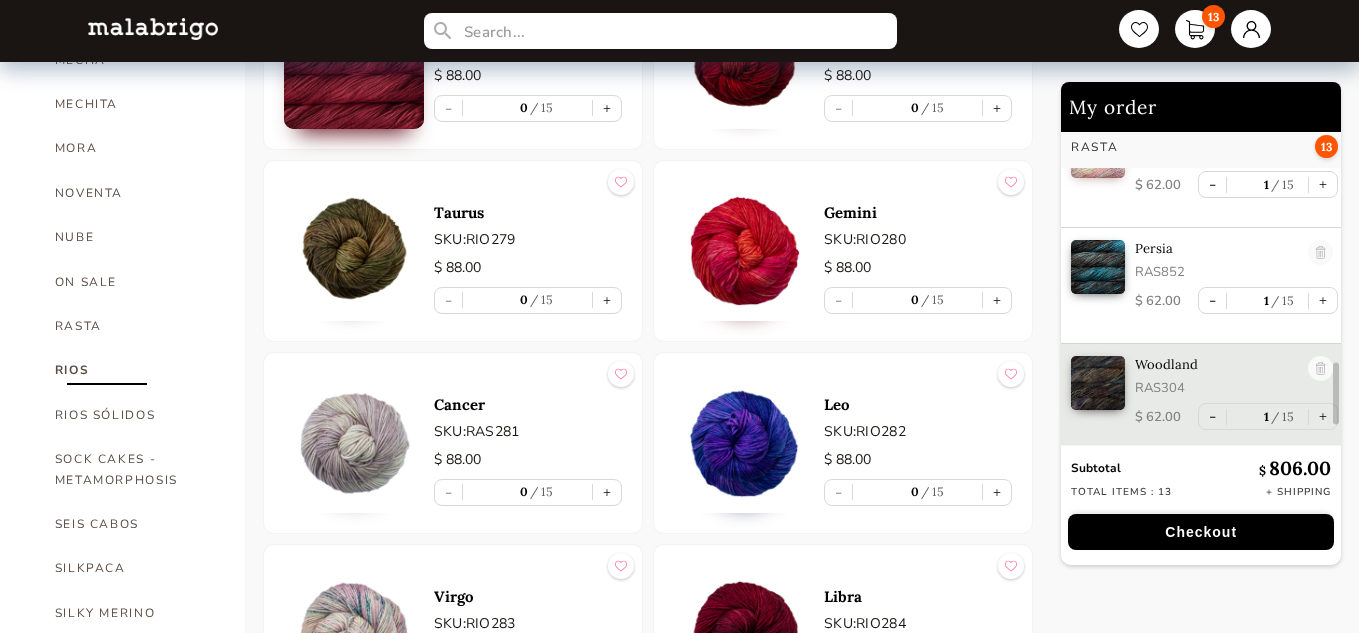 scroll, scrollTop: 995, scrollLeft: 0, axis: vertical 